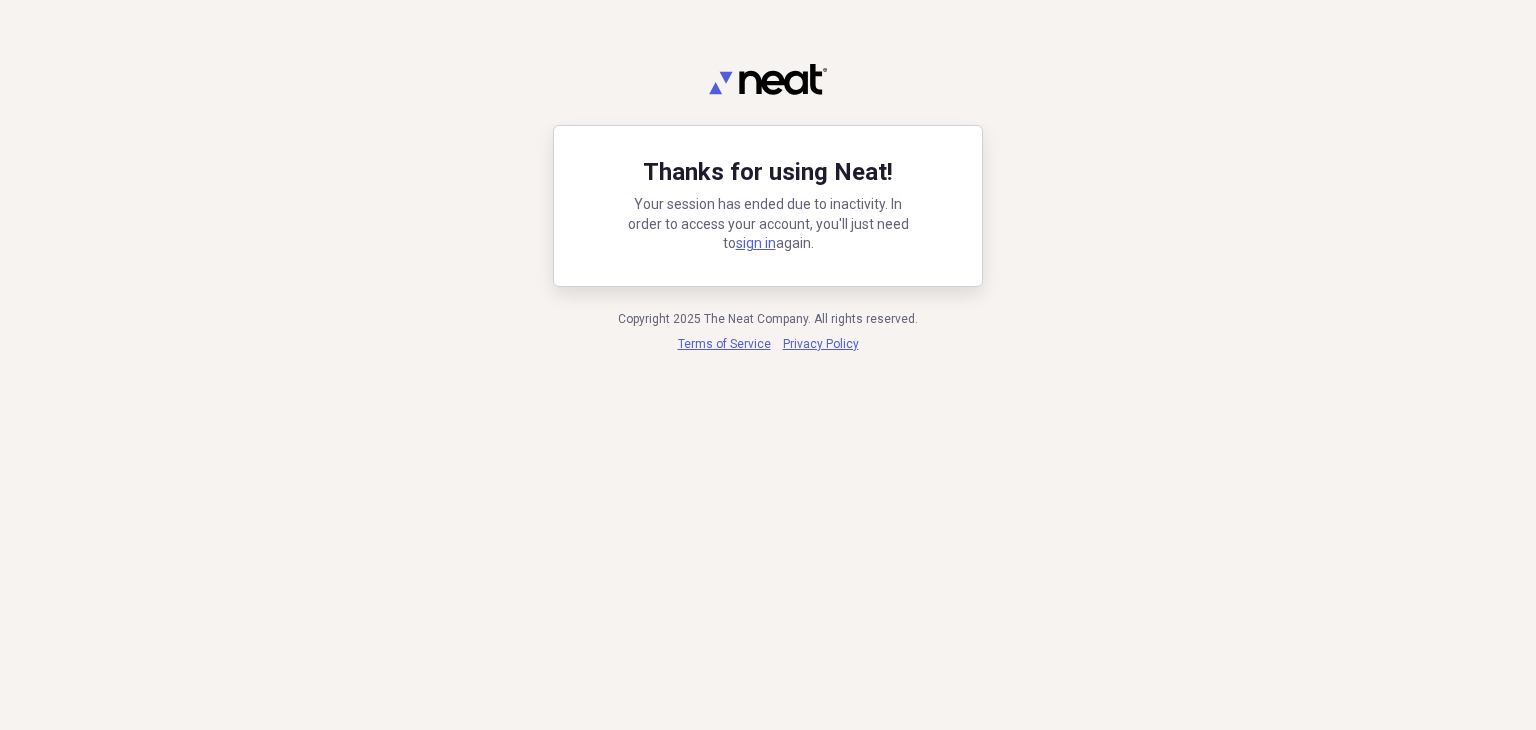 scroll, scrollTop: 0, scrollLeft: 0, axis: both 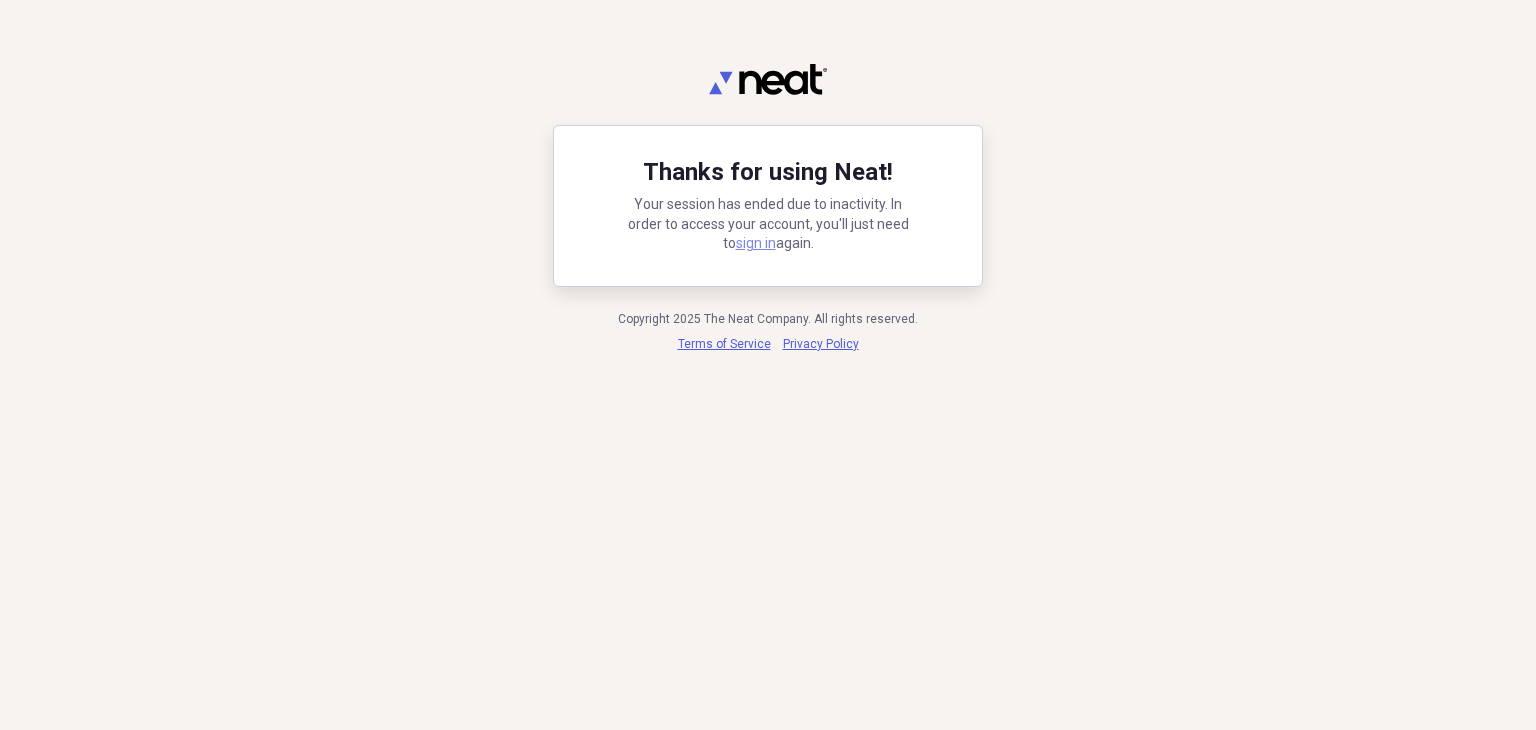 click on "sign in" at bounding box center (756, 243) 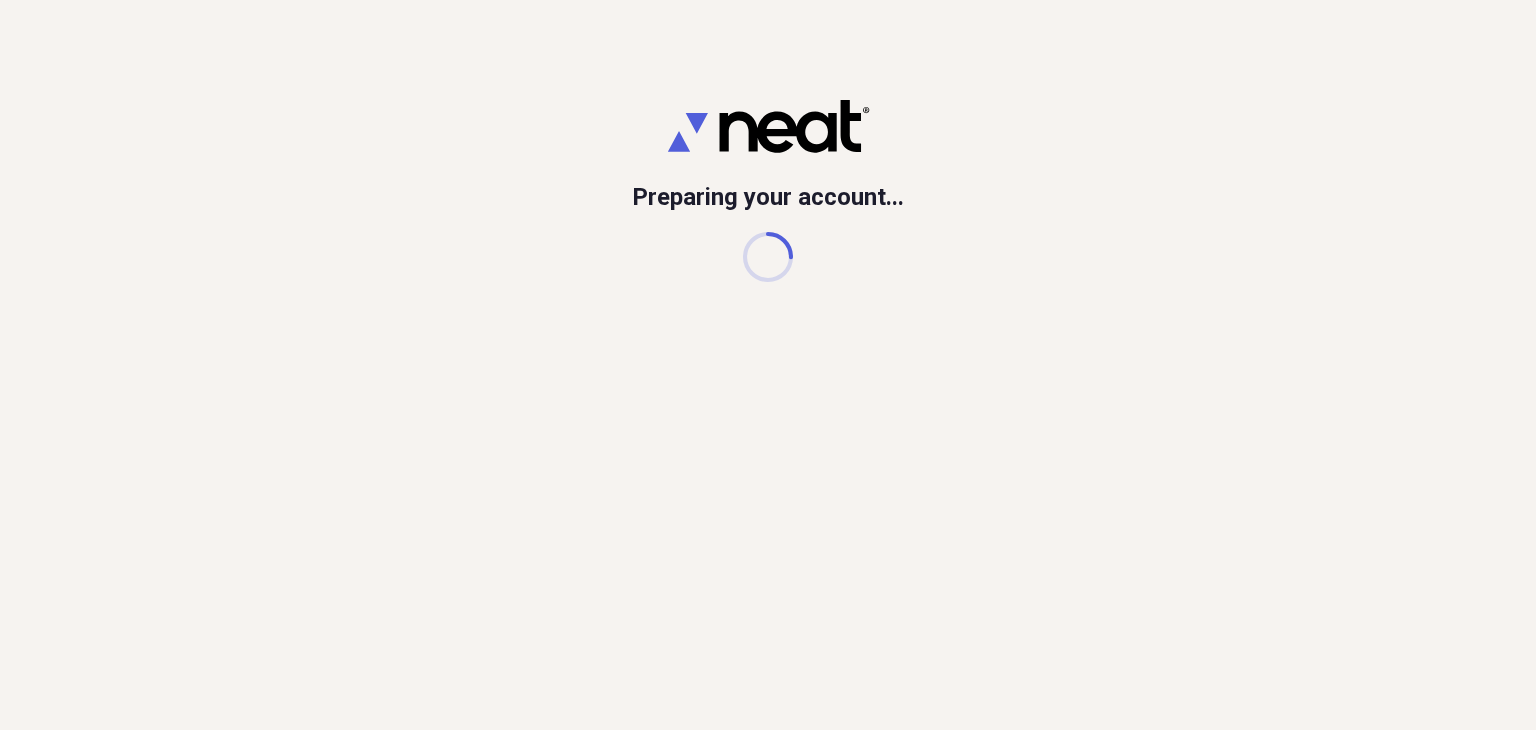 scroll, scrollTop: 0, scrollLeft: 0, axis: both 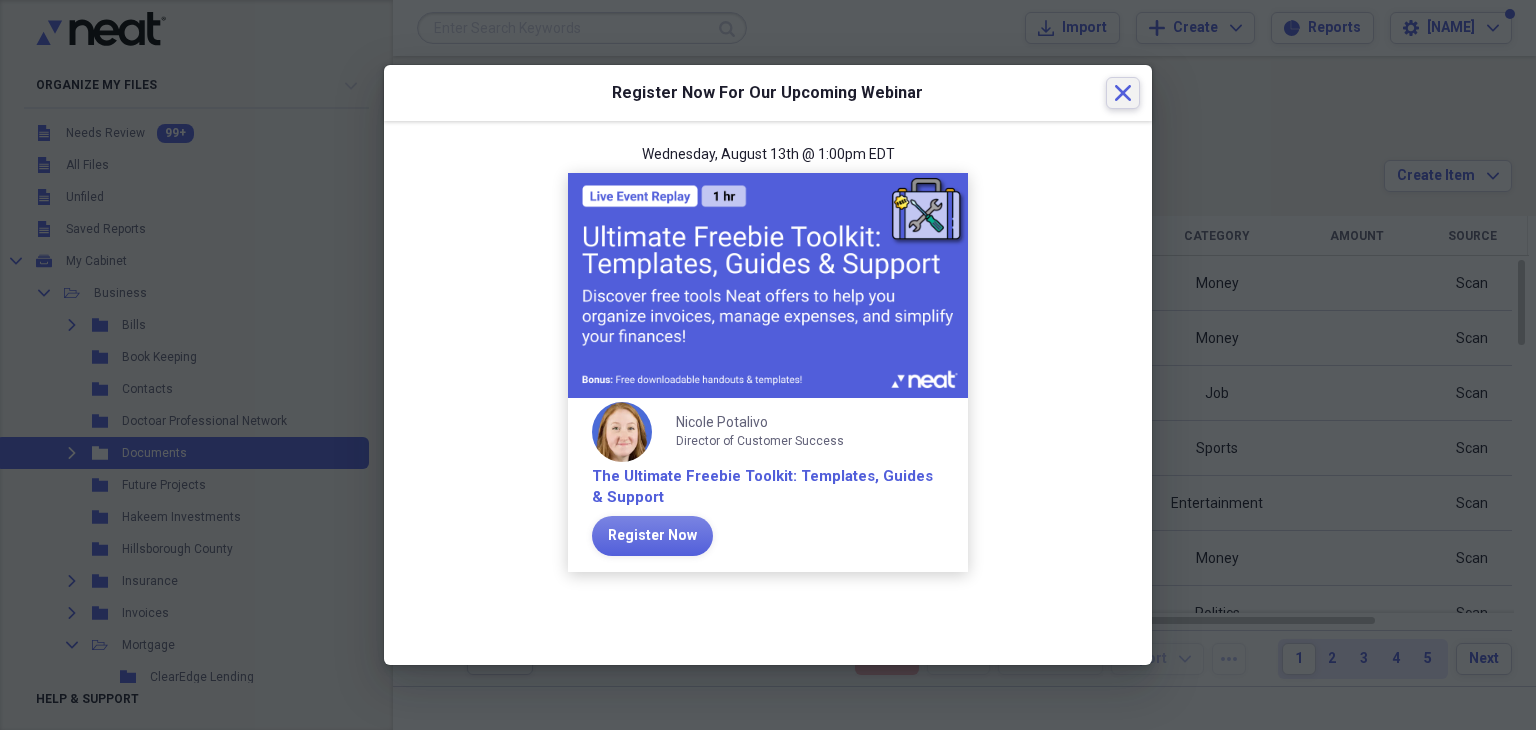 click 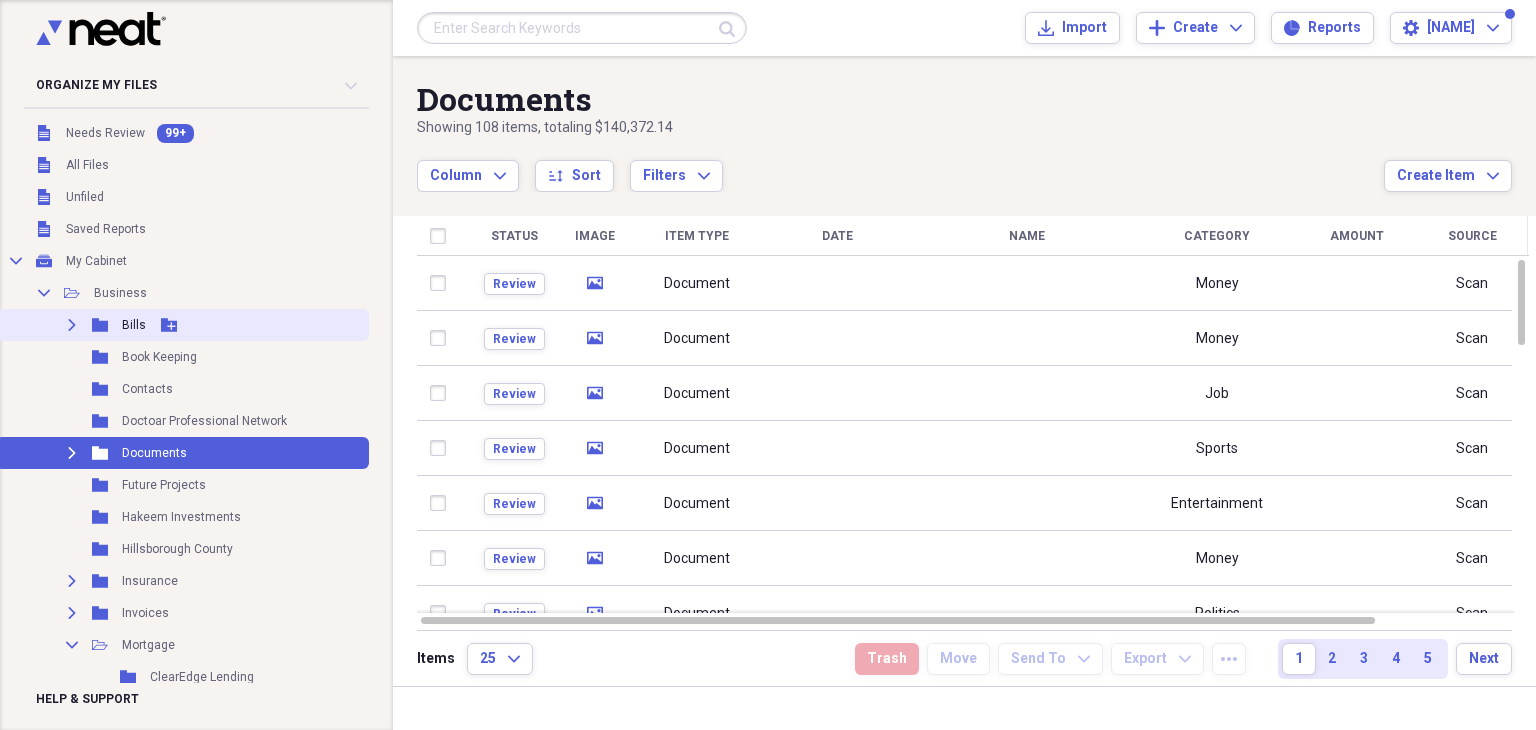 click on "Expand" 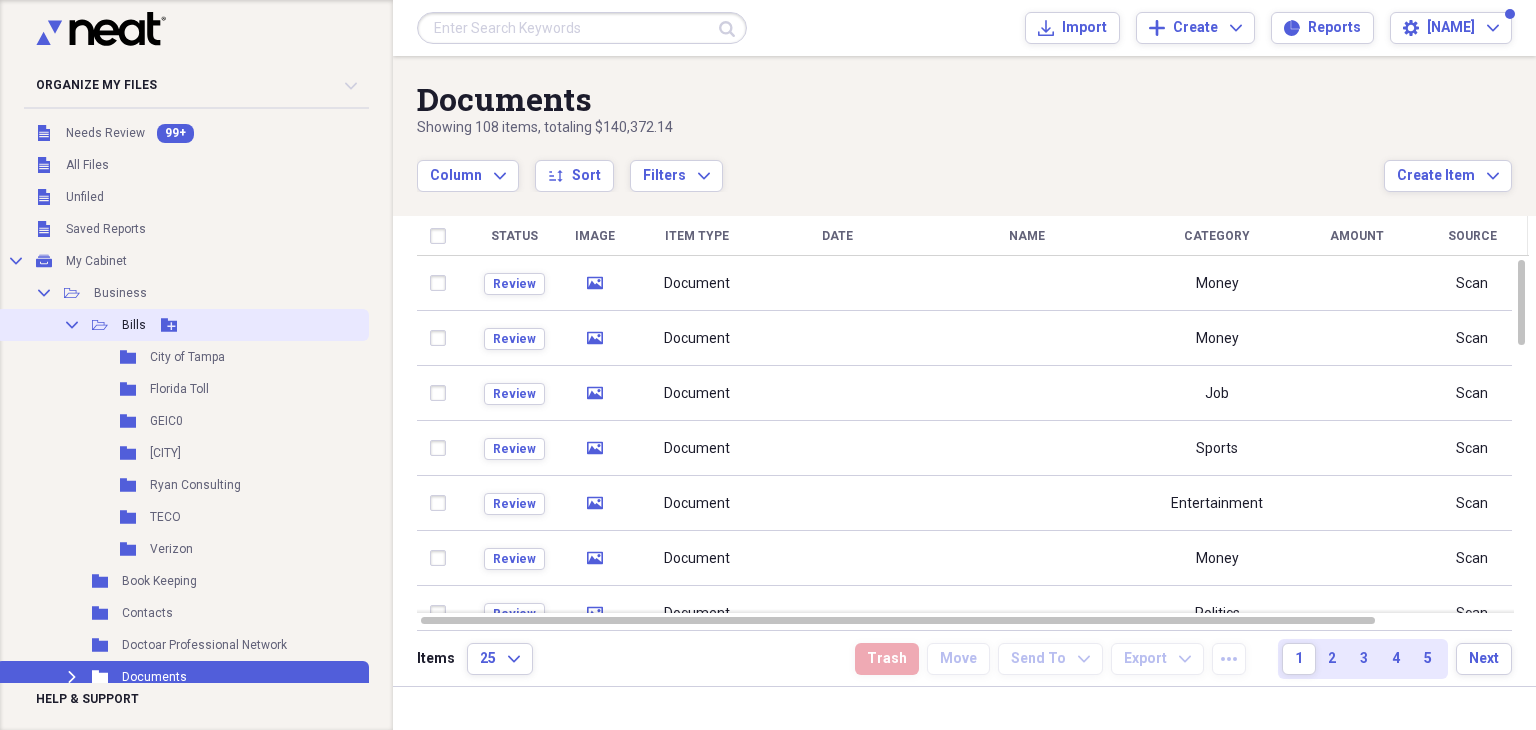 click on "Collapse" 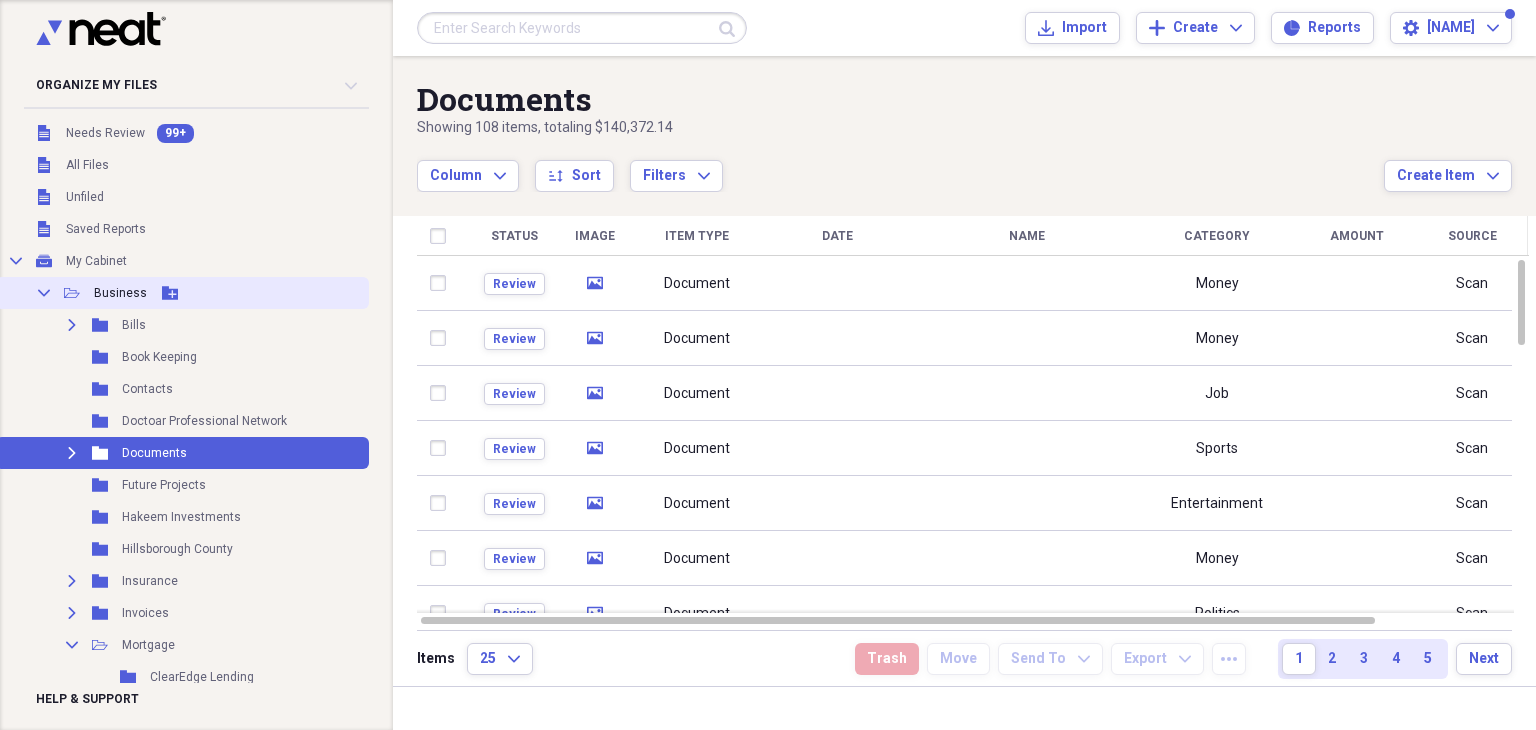 click on "Collapse" 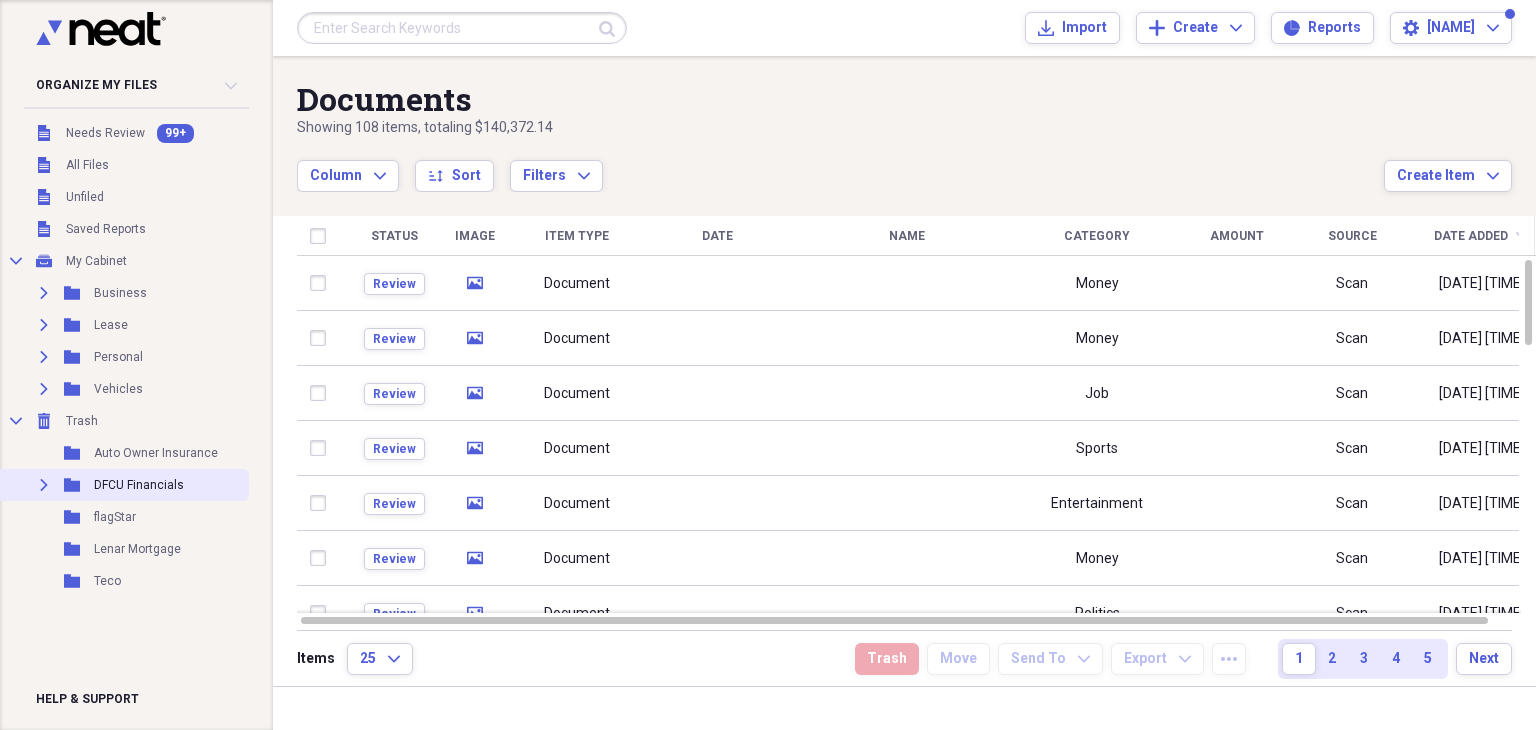 click on "DFCU Financials" at bounding box center (139, 485) 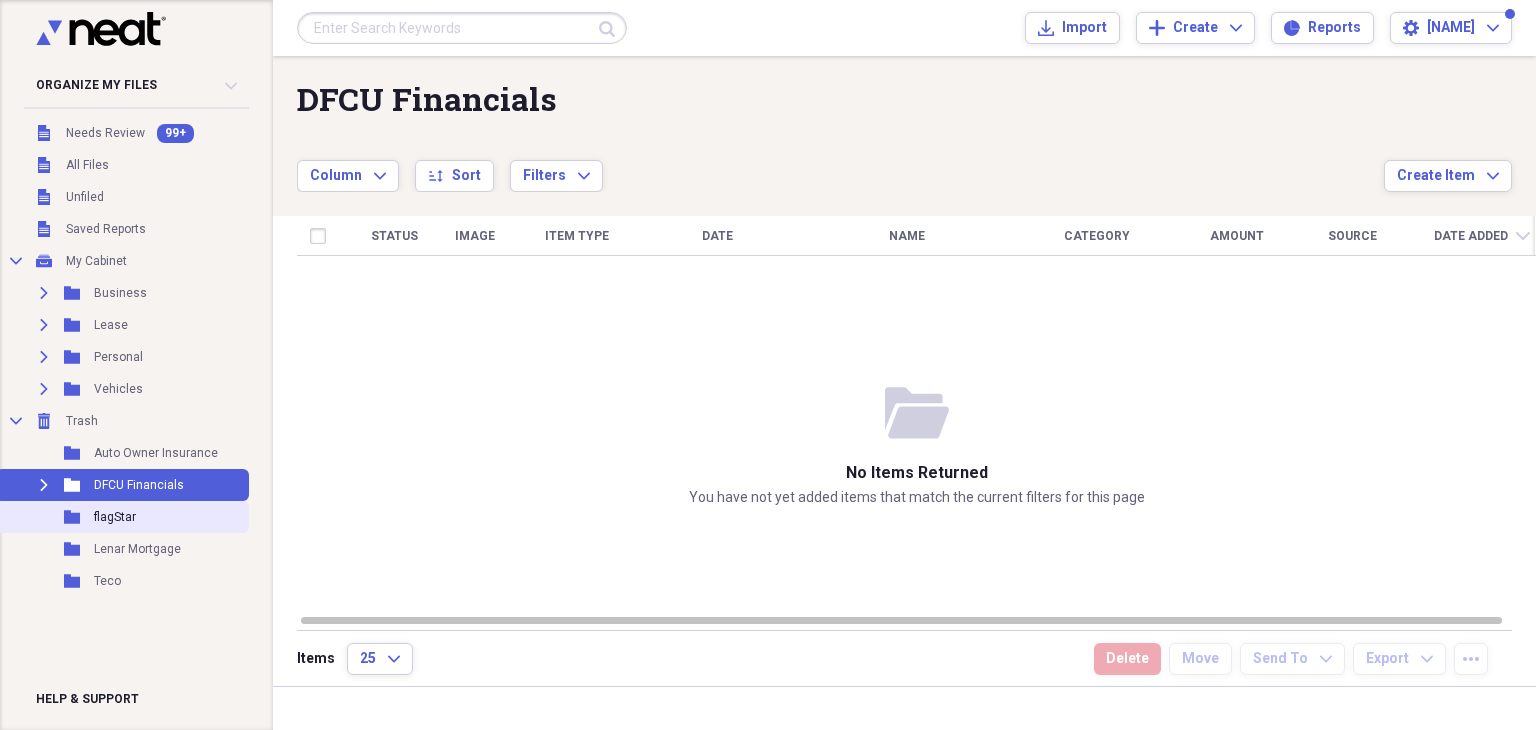 click on "Folder flagStar" at bounding box center (122, 517) 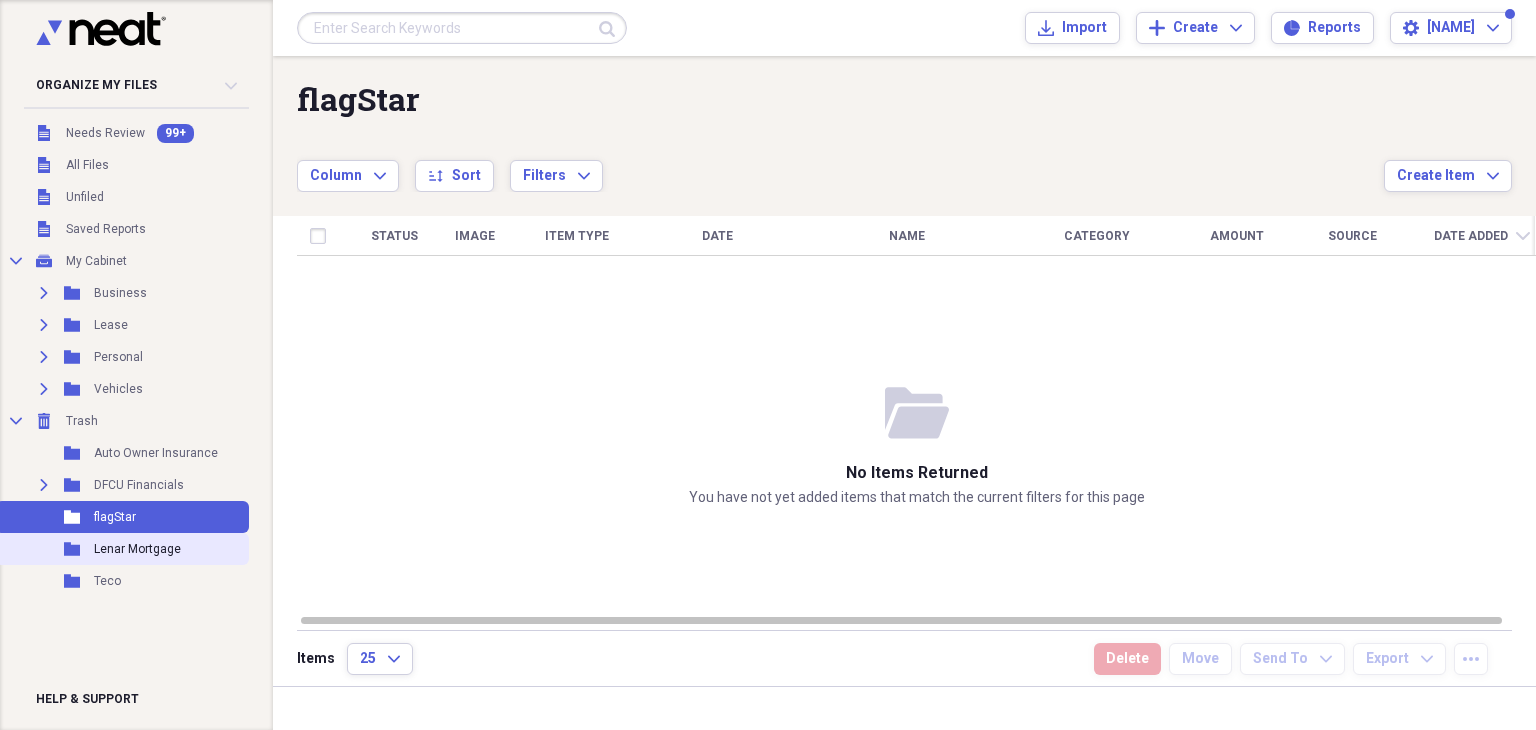 click on "Lenar Mortgage" at bounding box center [137, 549] 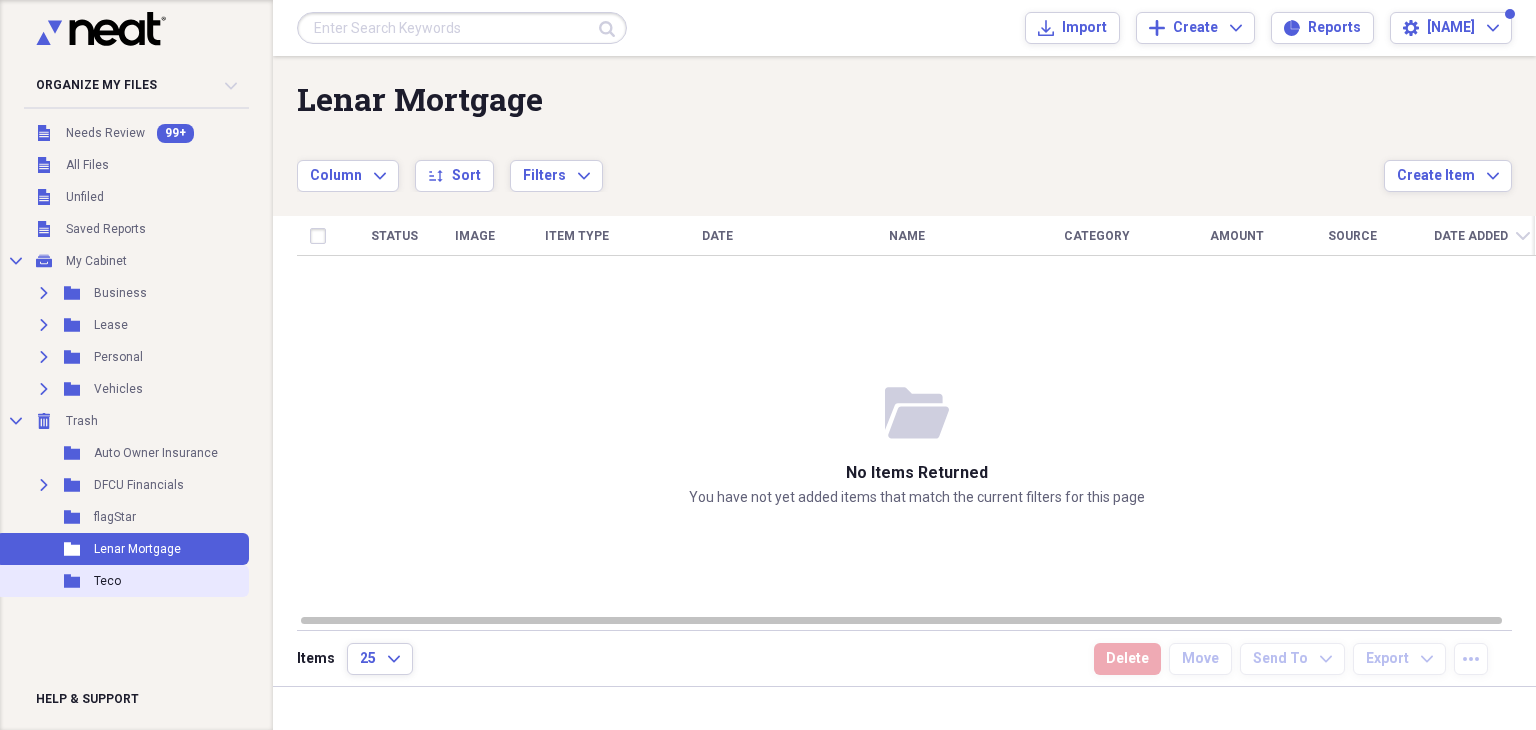 click on "Teco" at bounding box center (107, 581) 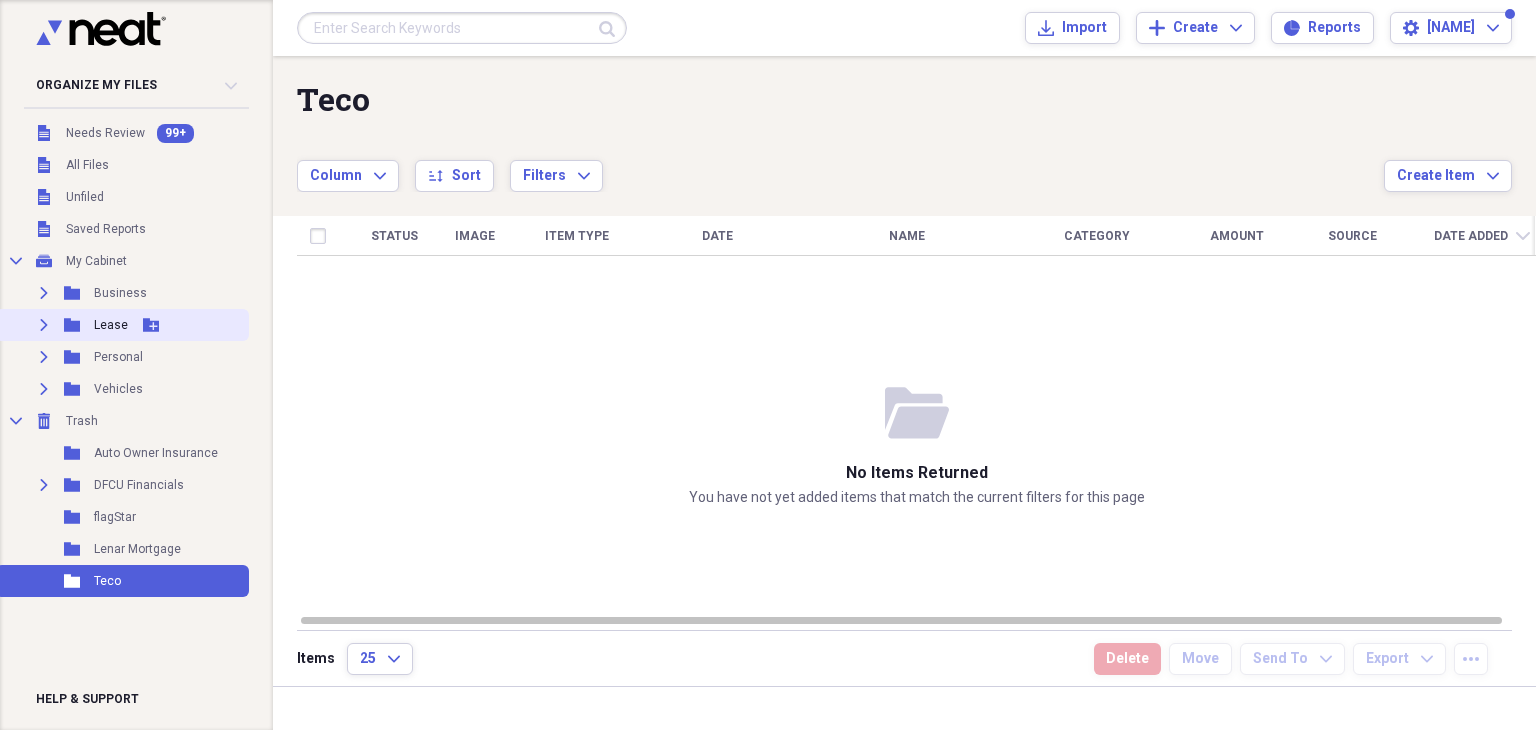 click on "Lease" at bounding box center [111, 325] 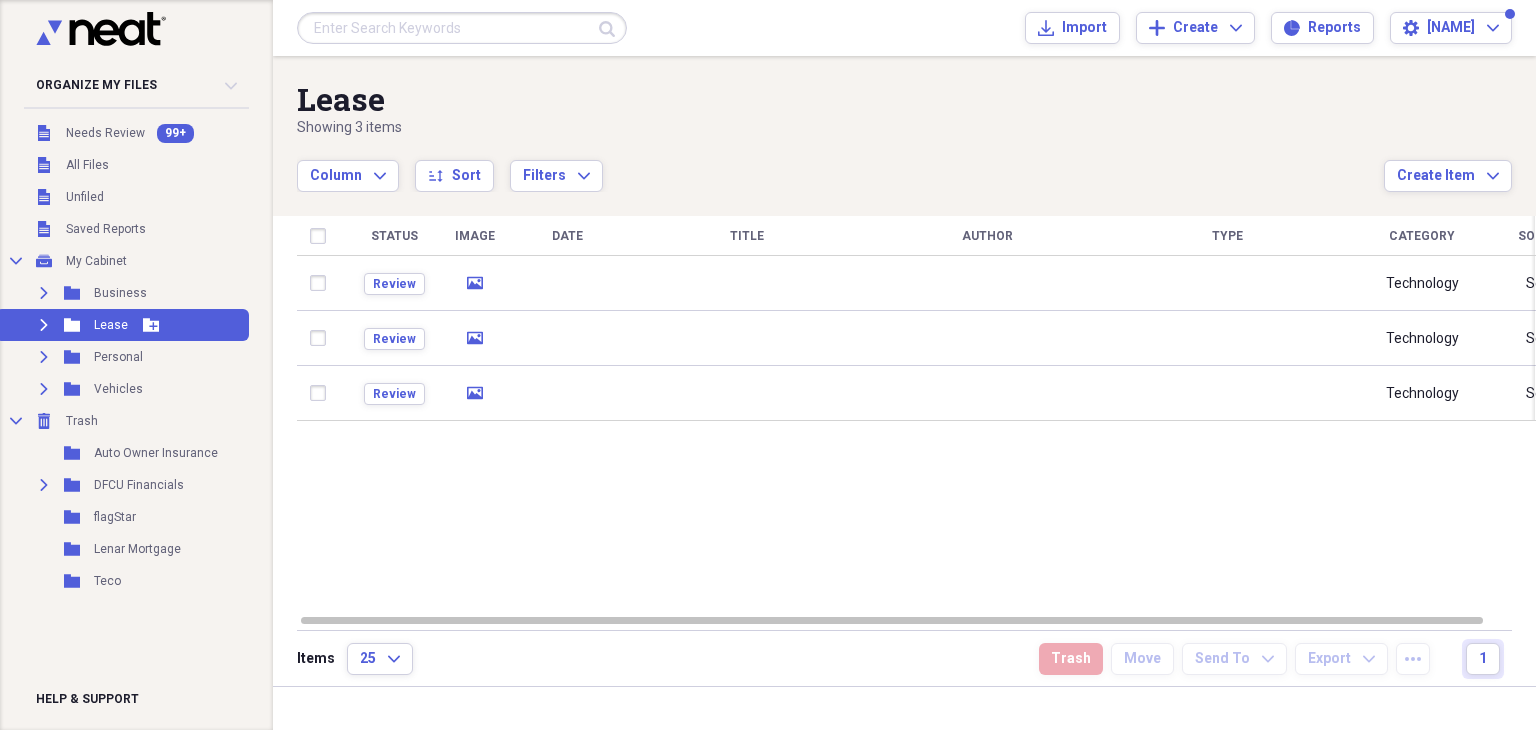 click on "Expand" 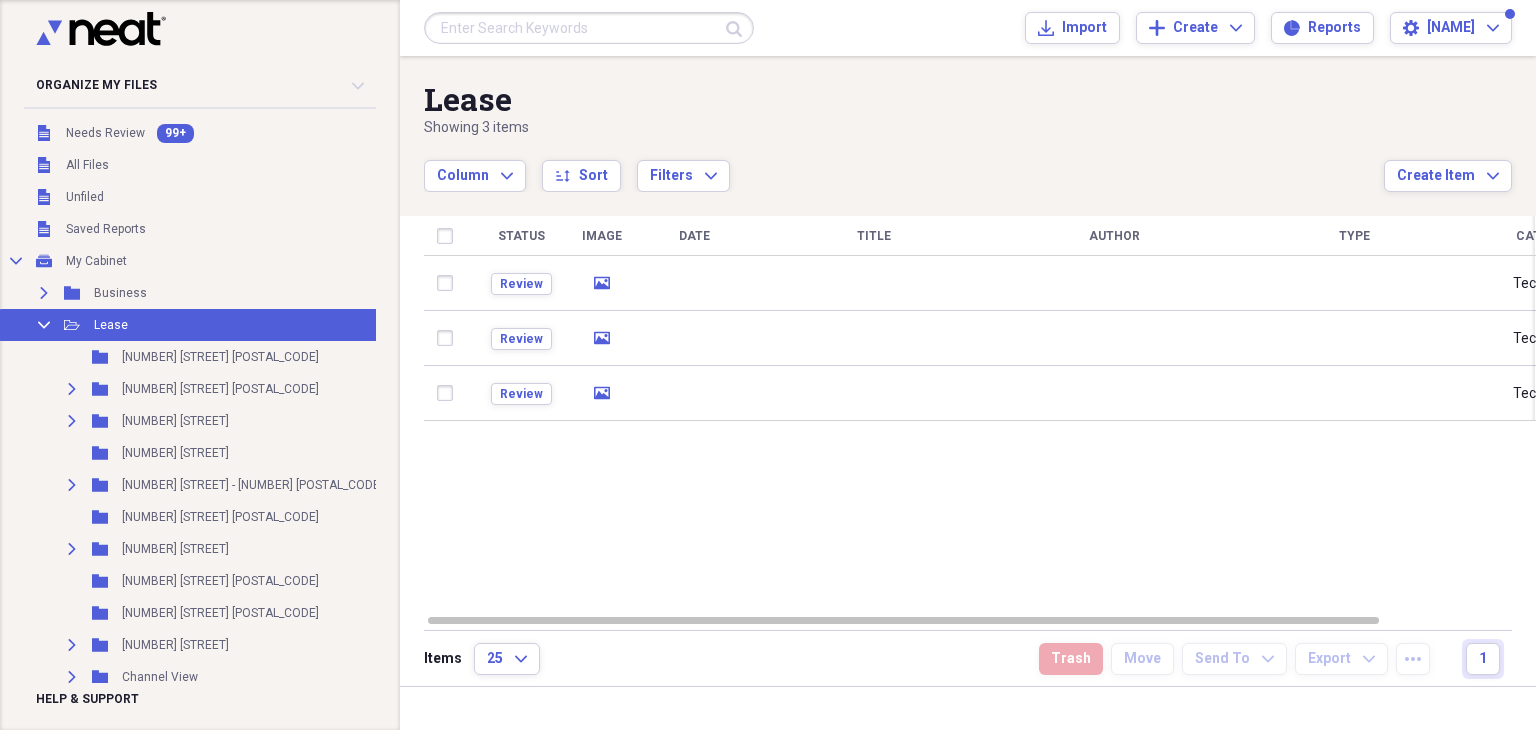 scroll, scrollTop: 344, scrollLeft: 0, axis: vertical 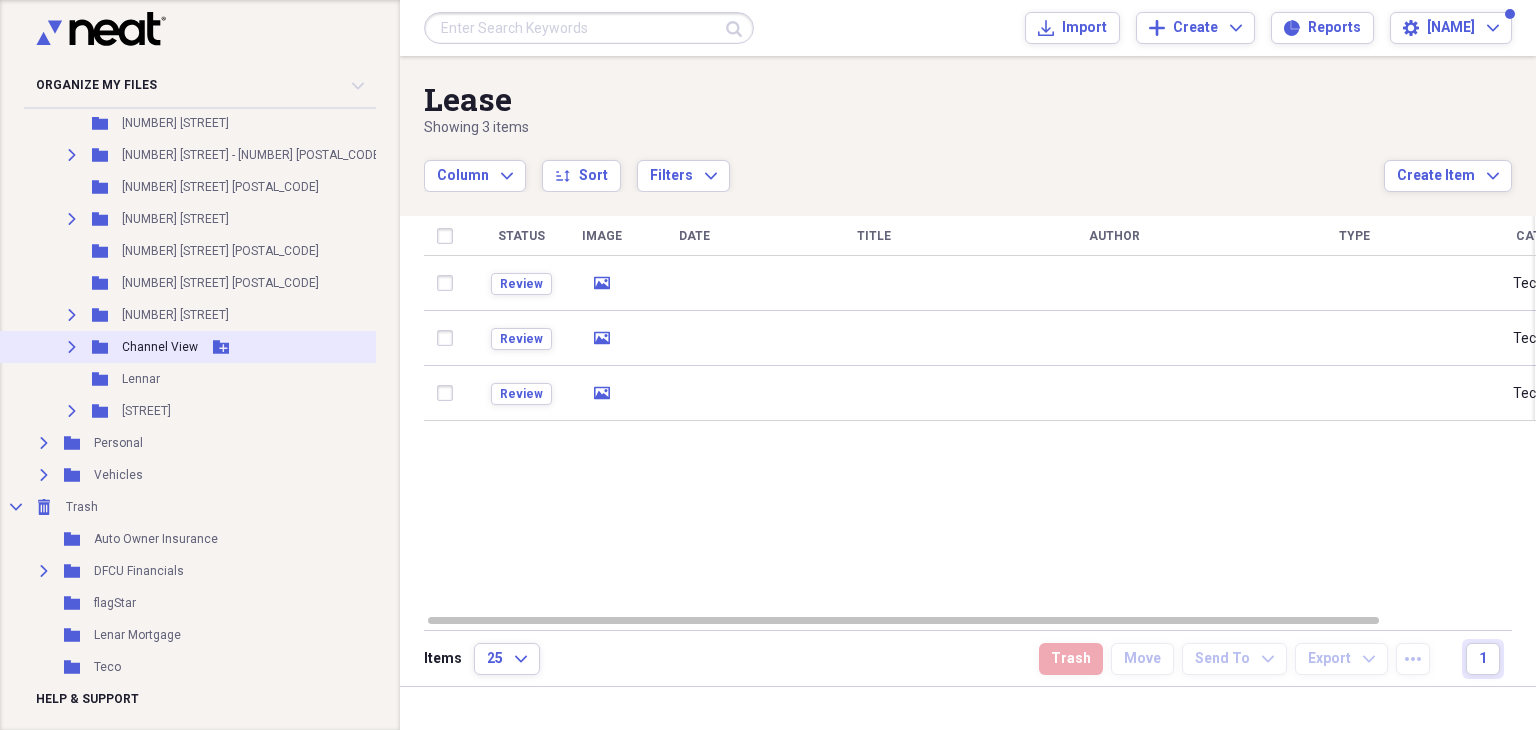 click on "Channel View" at bounding box center (160, 347) 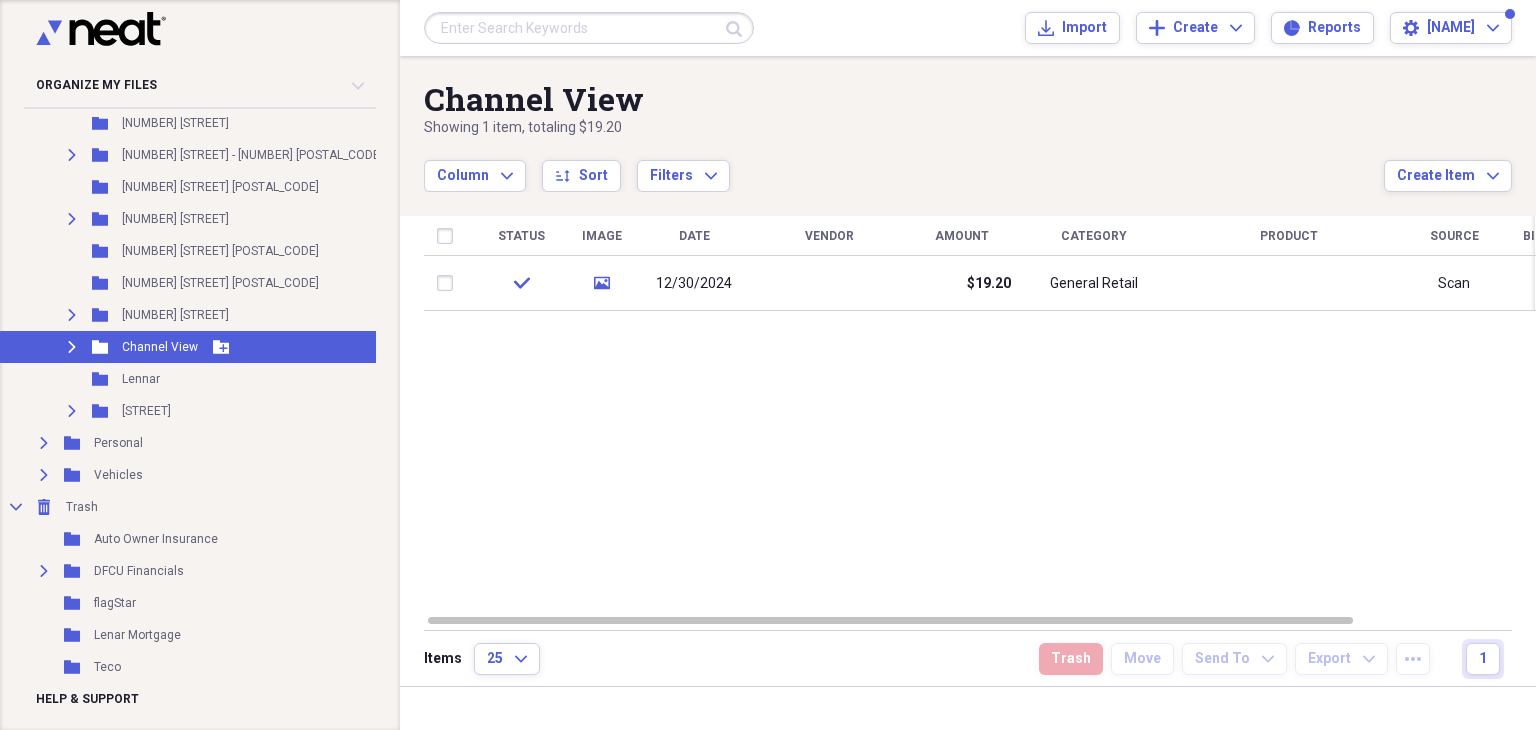click on "Expand" 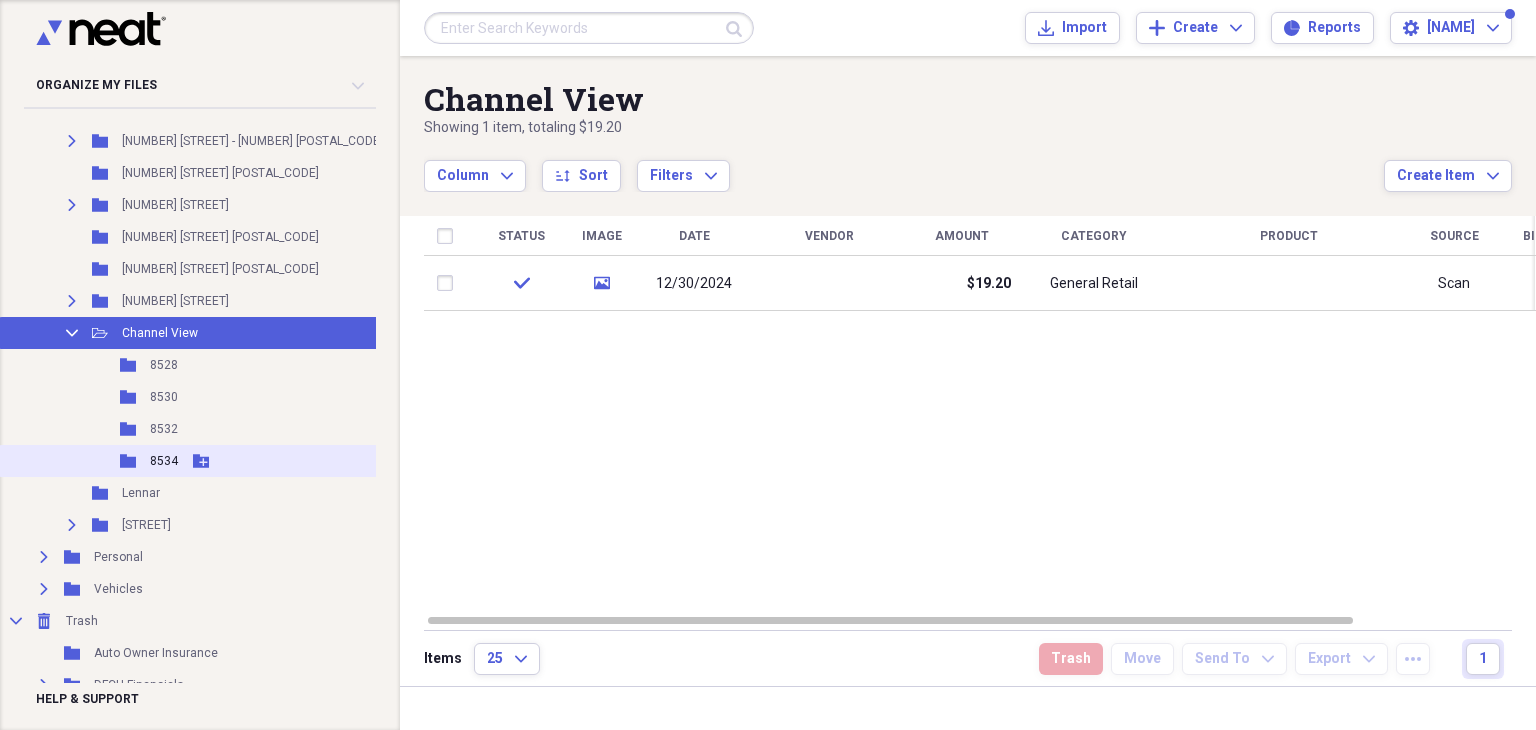 click on "8534" at bounding box center [164, 461] 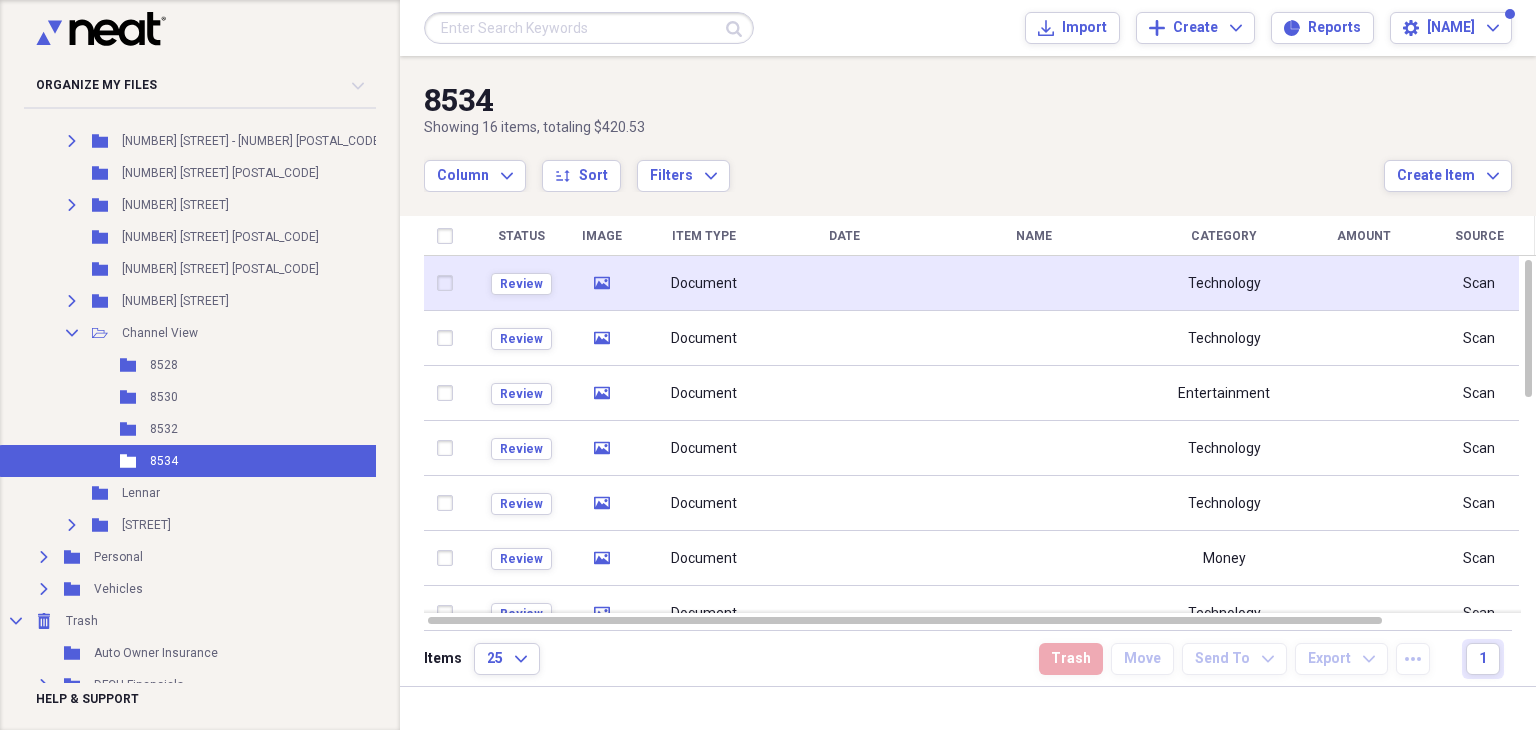click on "Document" at bounding box center (704, 284) 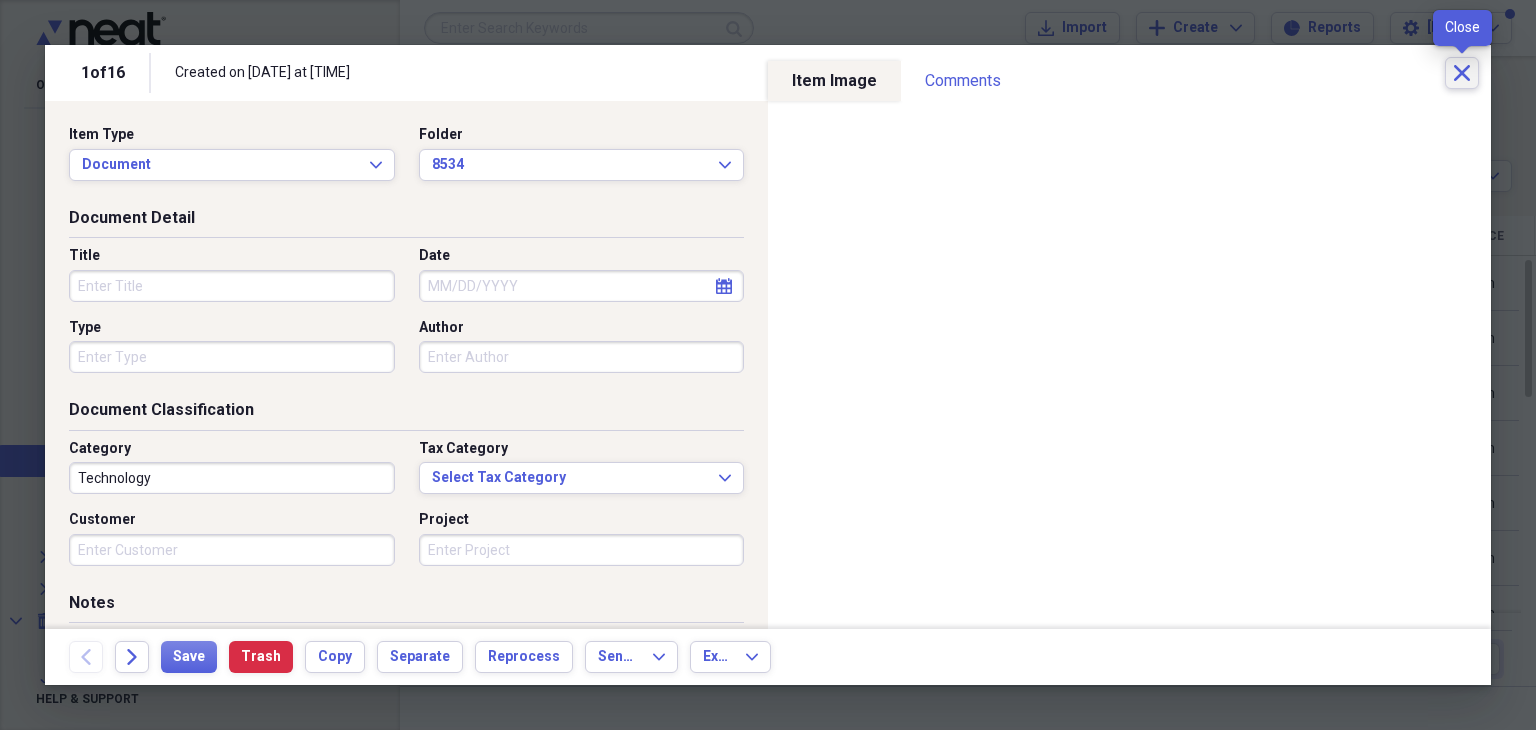 click on "Close" at bounding box center [1462, 73] 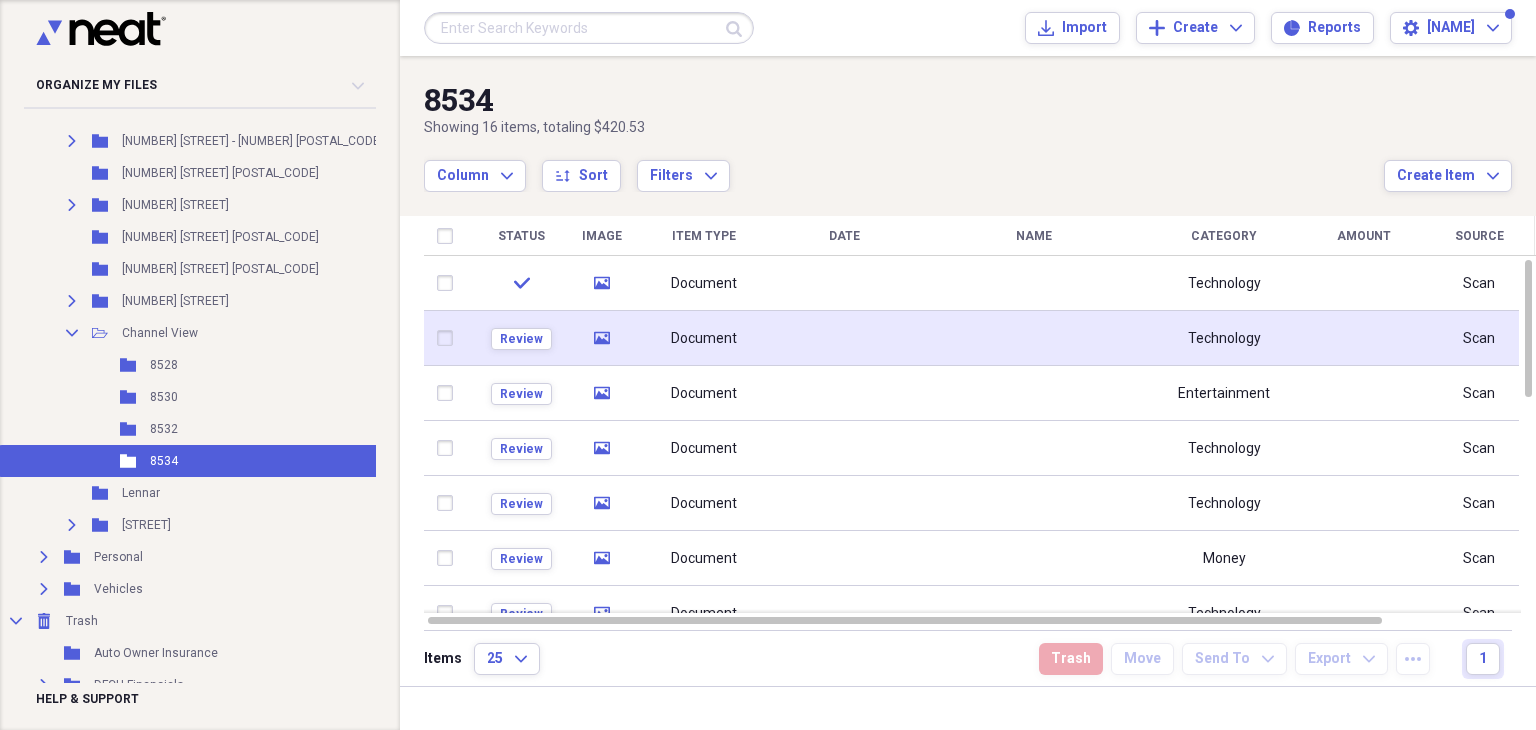 click on "Document" at bounding box center [704, 339] 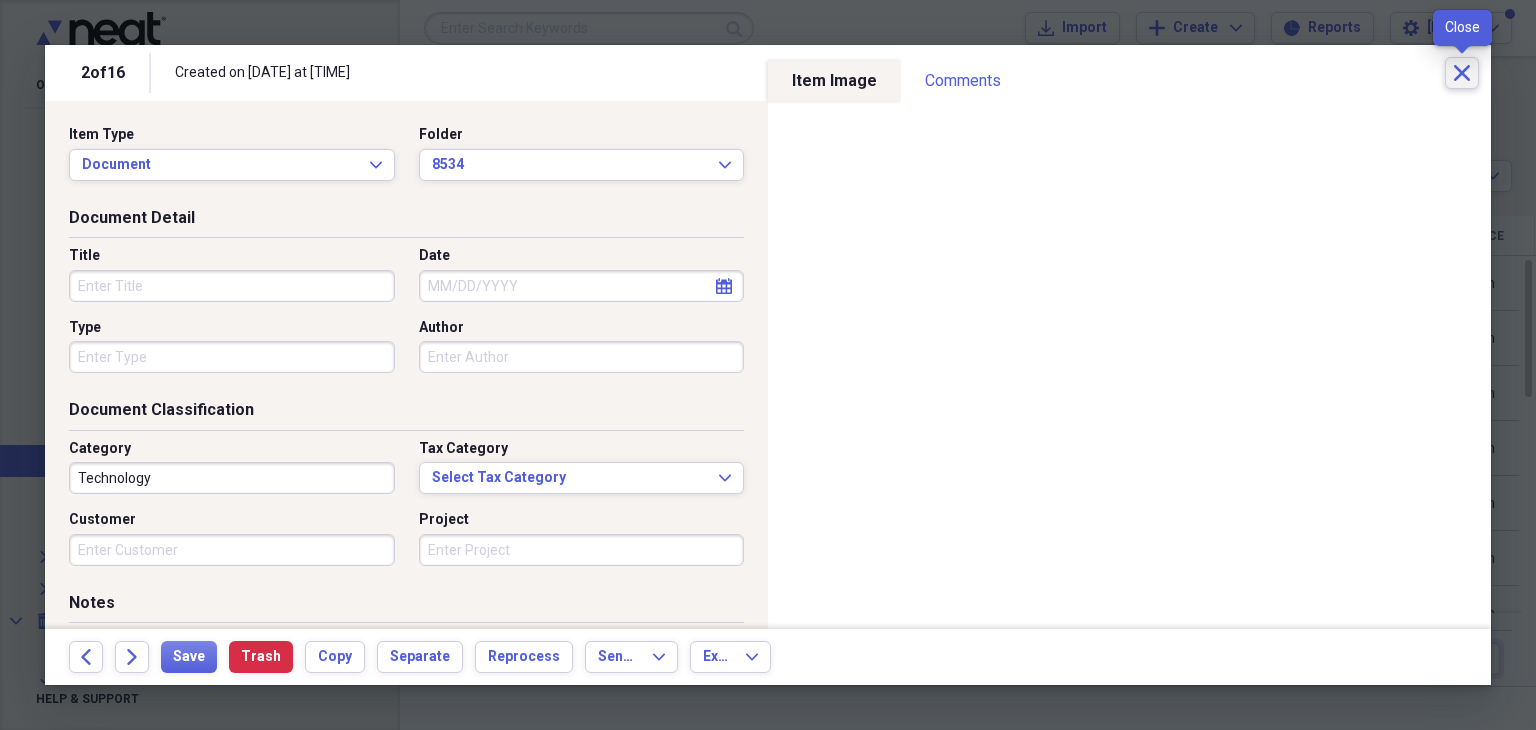 click 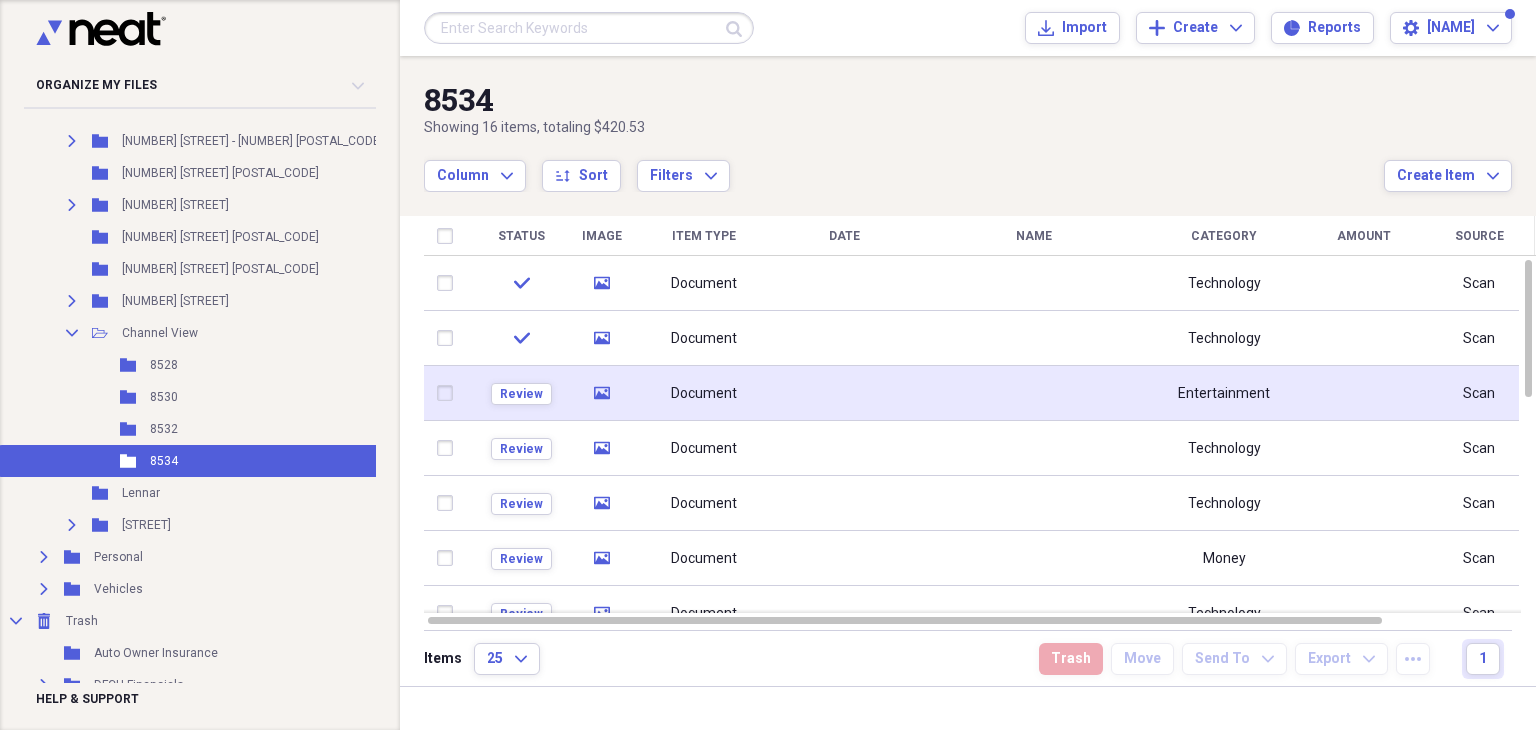 click on "media" at bounding box center (601, 393) 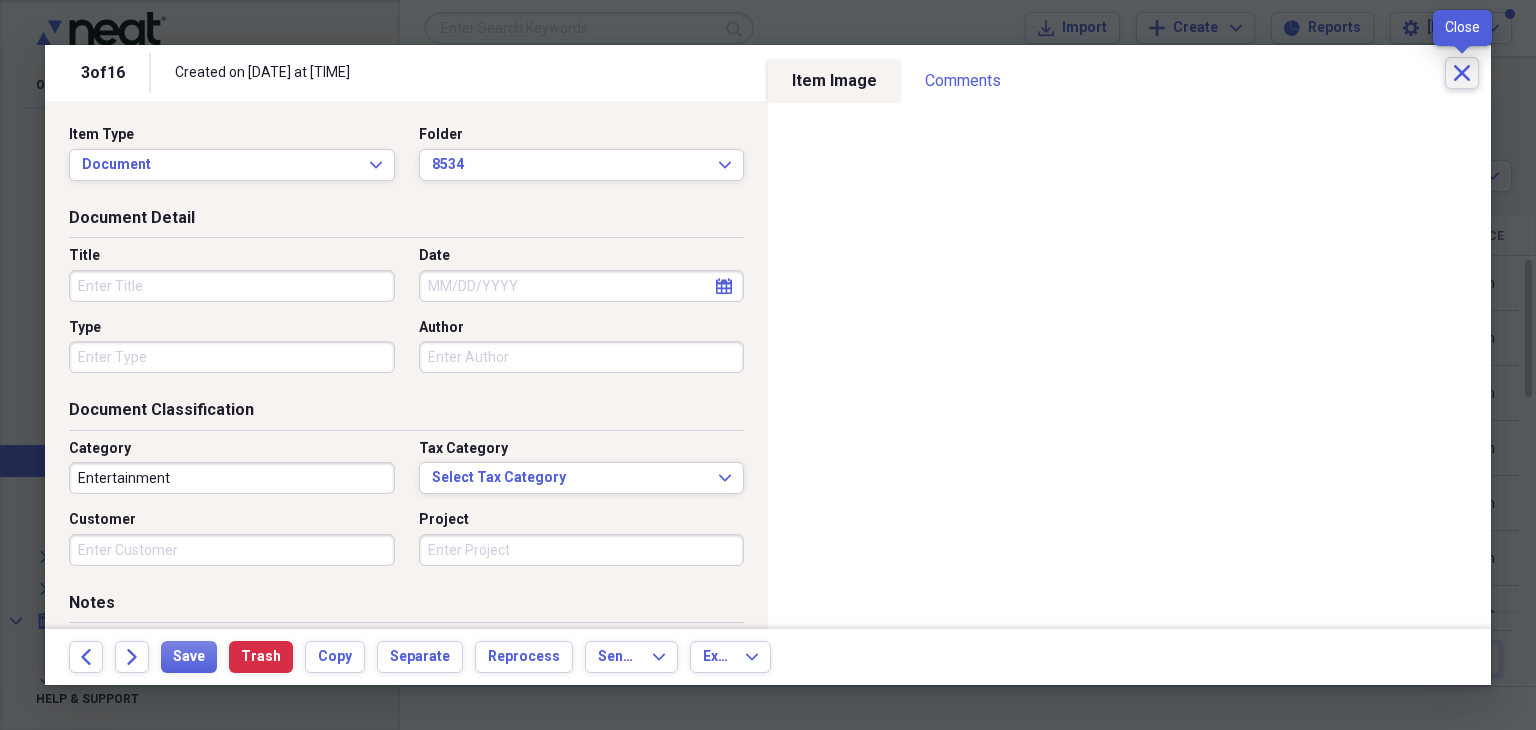 click on "Close" at bounding box center [1462, 73] 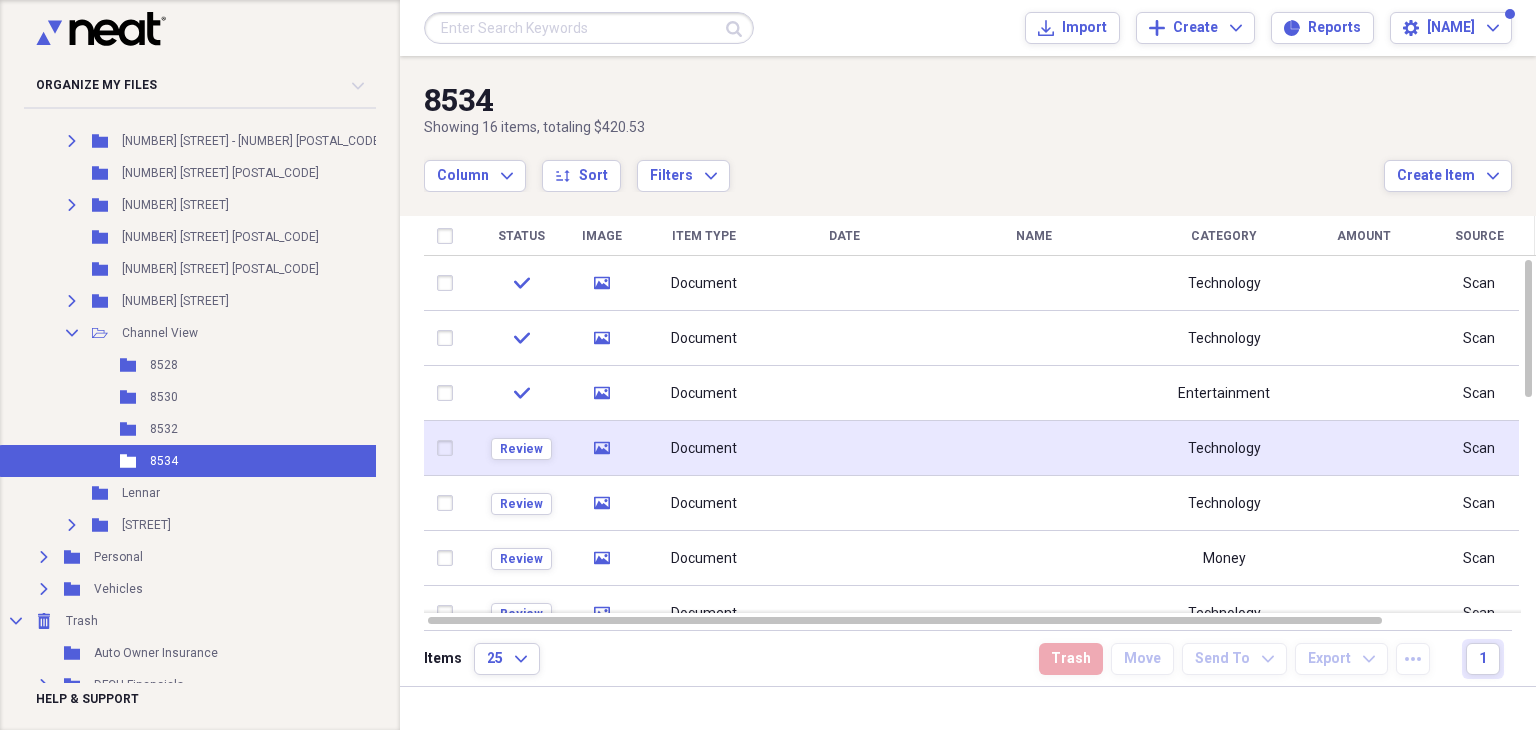 click on "Document" at bounding box center [704, 449] 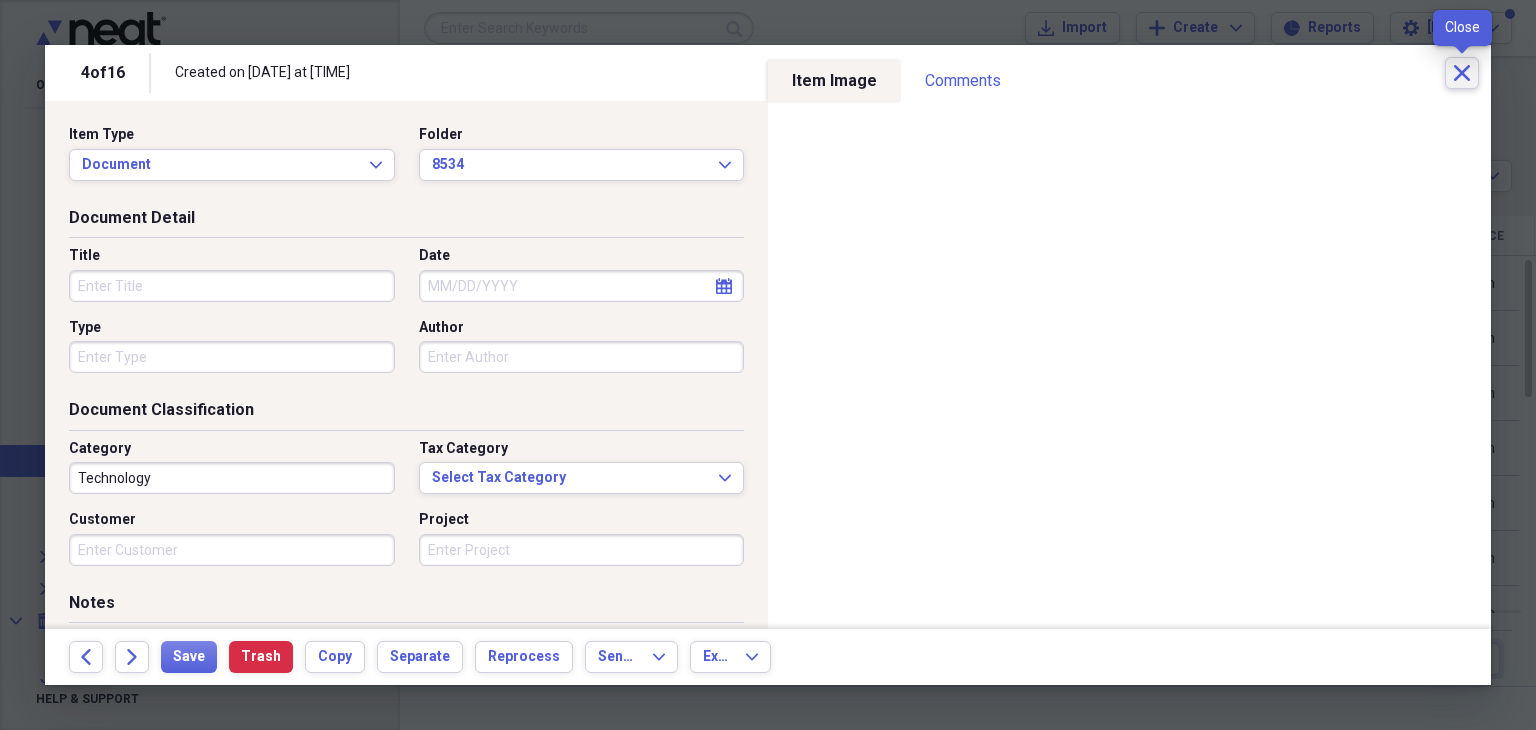 click on "Close" at bounding box center [1462, 73] 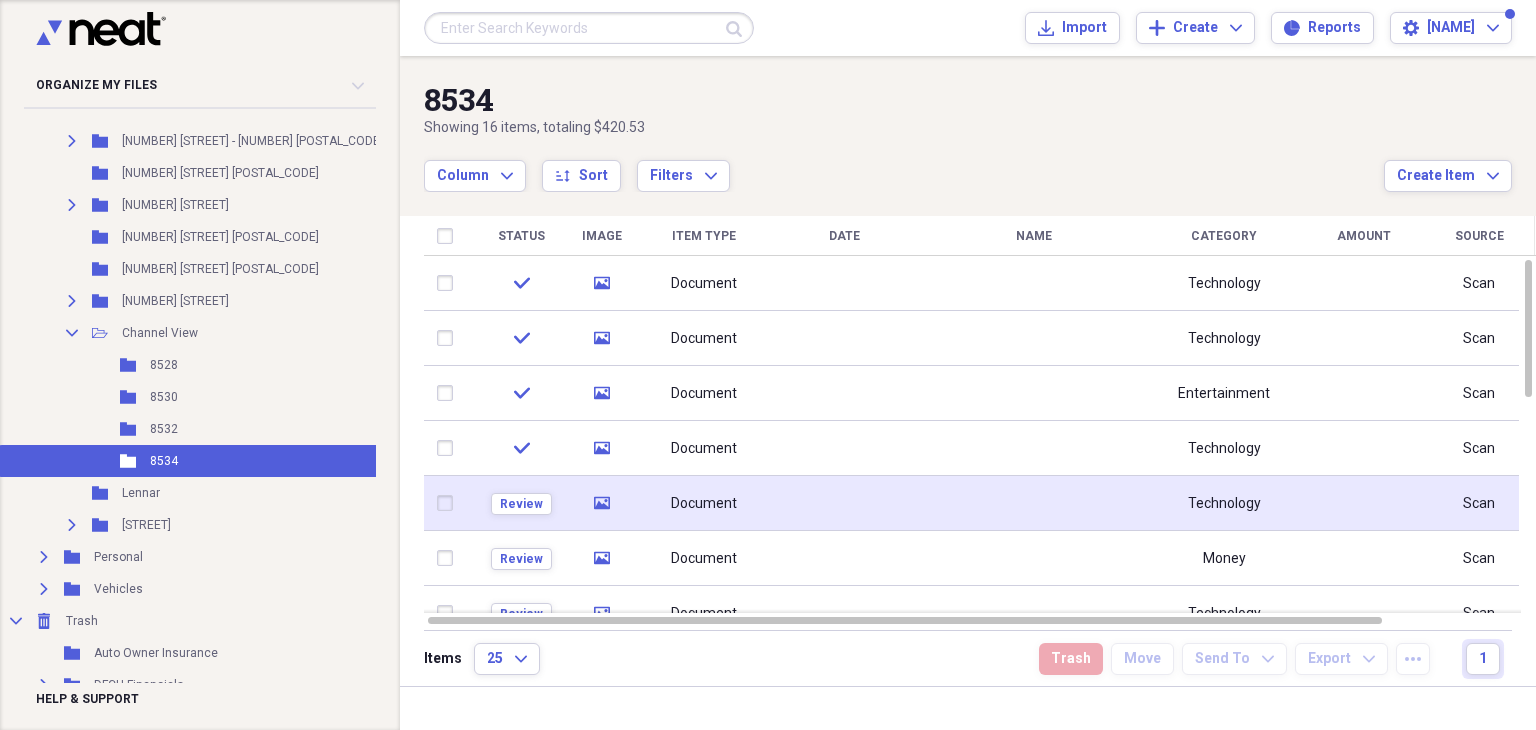click on "Document" at bounding box center (704, 504) 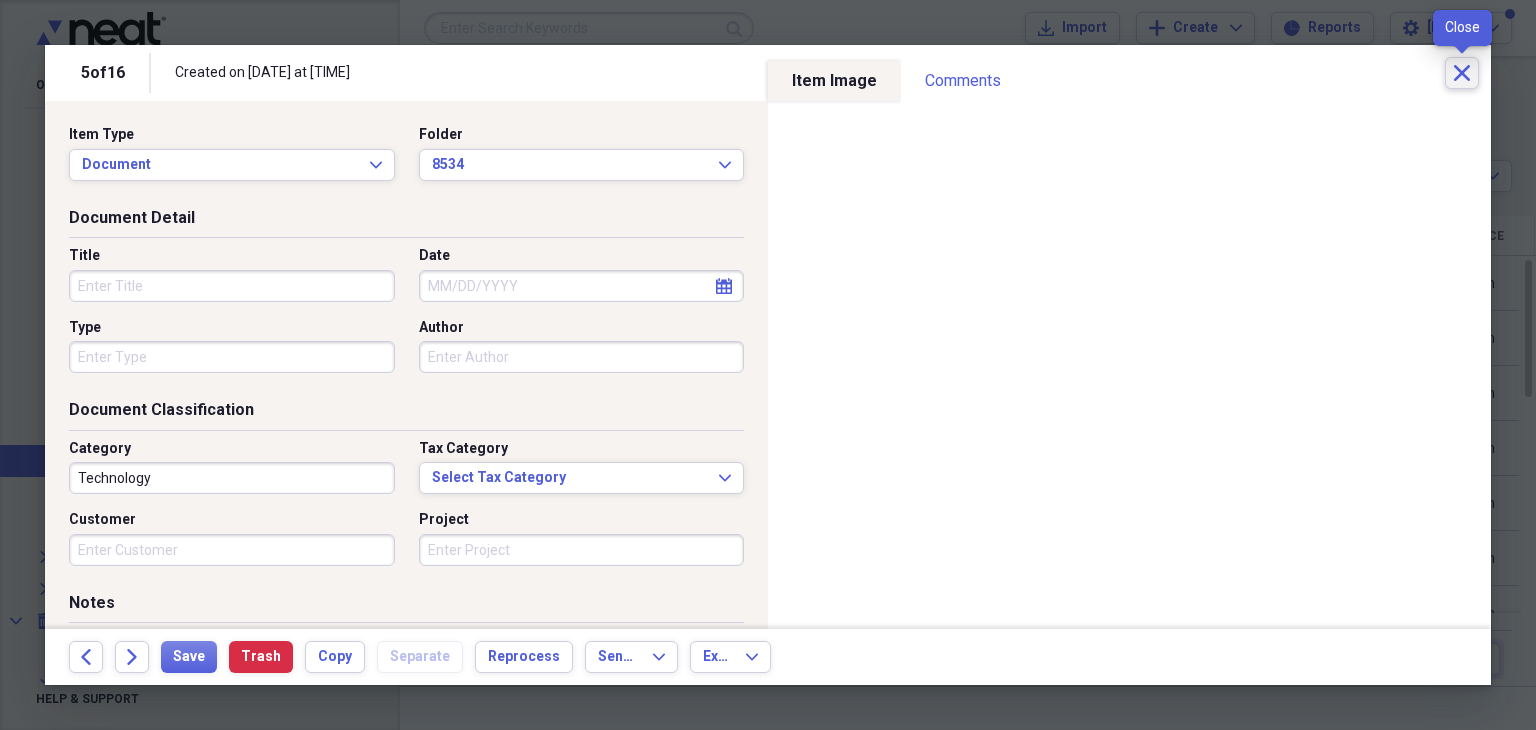 click on "Close" 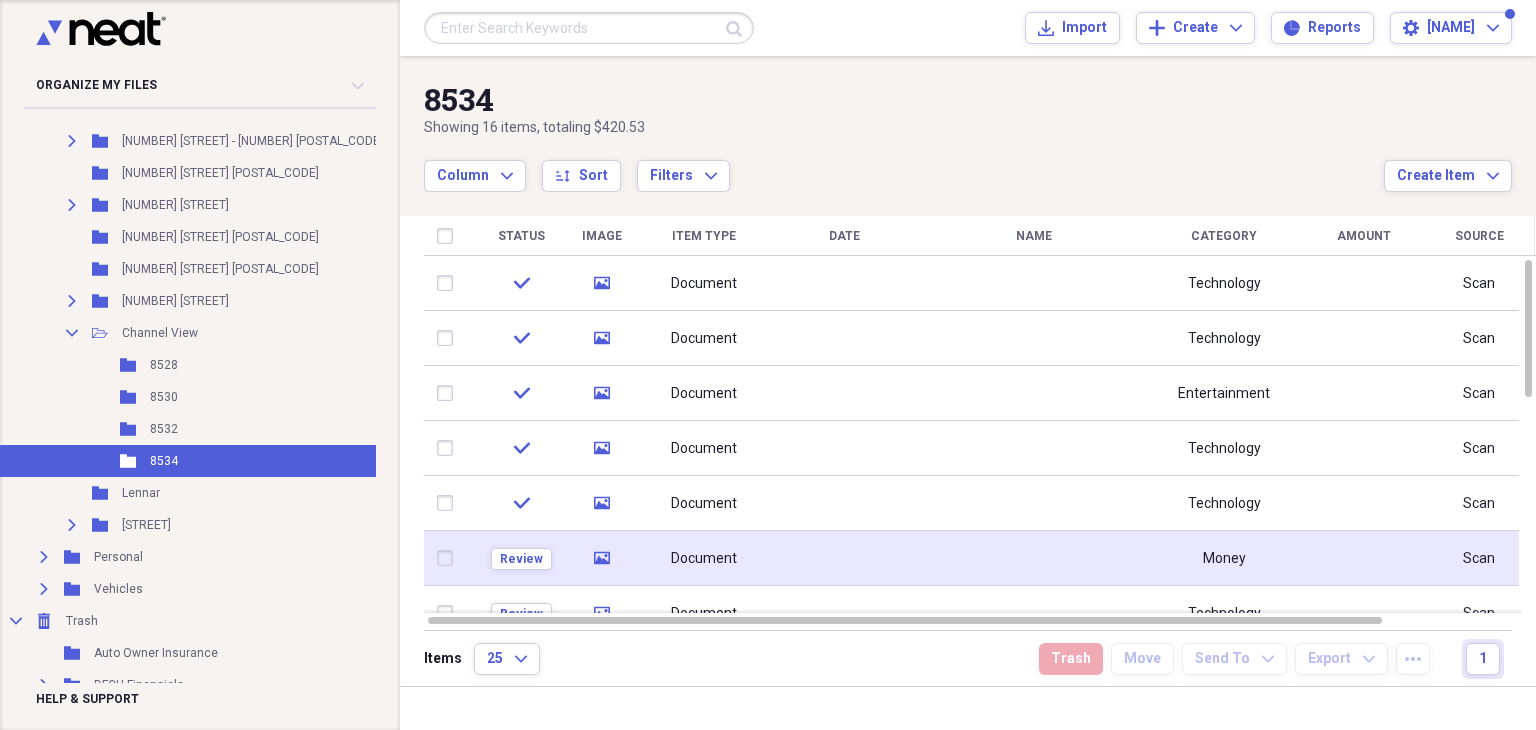 click on "Document" at bounding box center [704, 558] 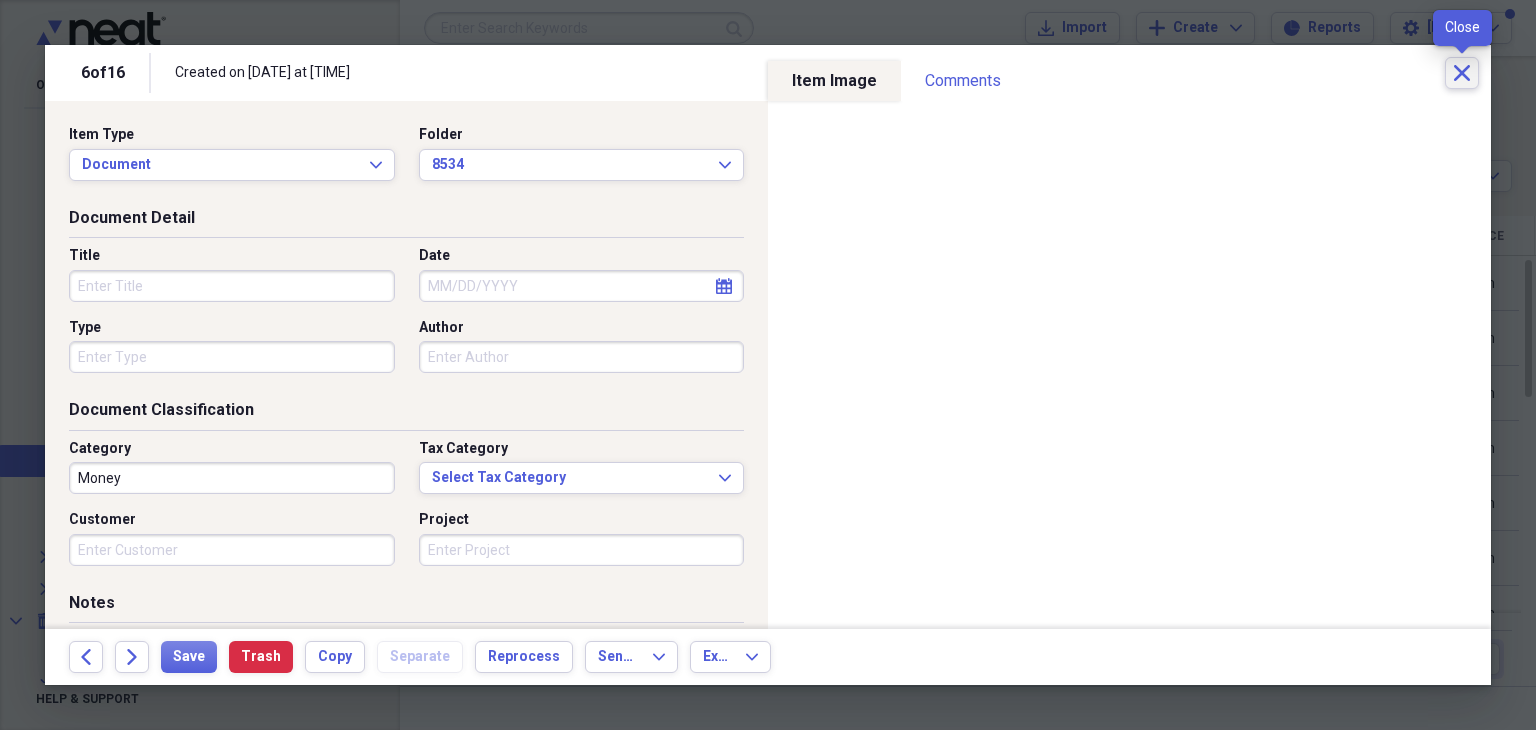 click 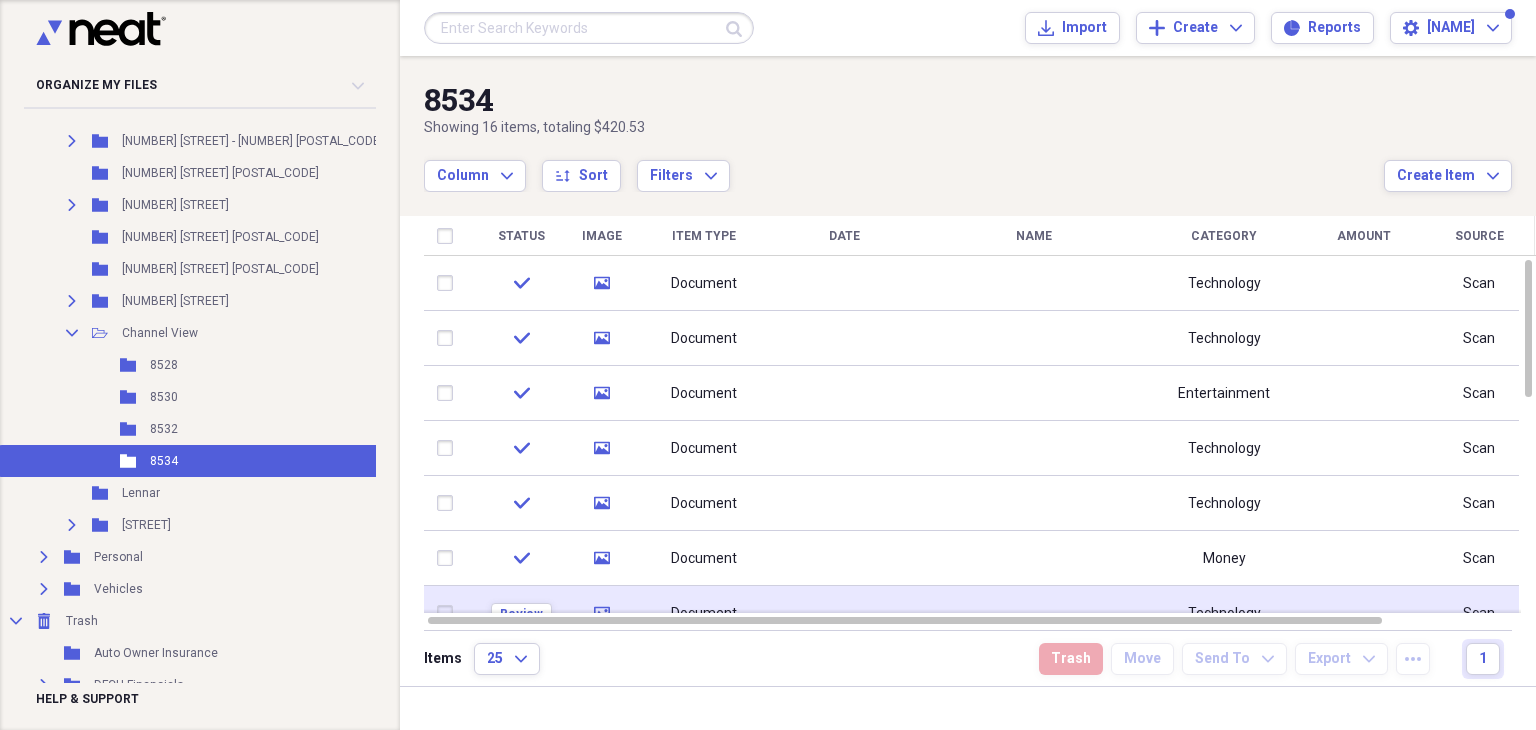 click on "Document" at bounding box center [704, 614] 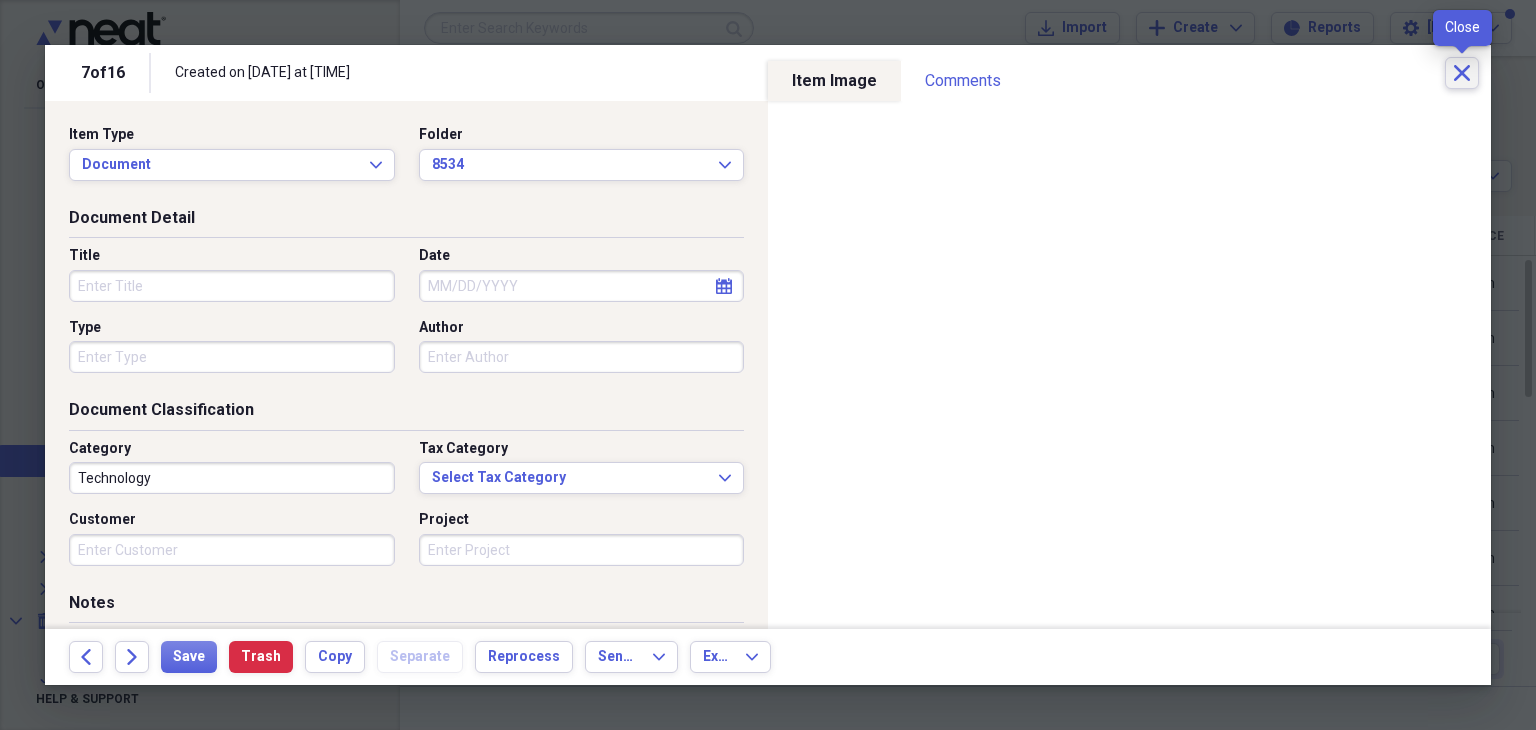 click on "Close" at bounding box center (1462, 73) 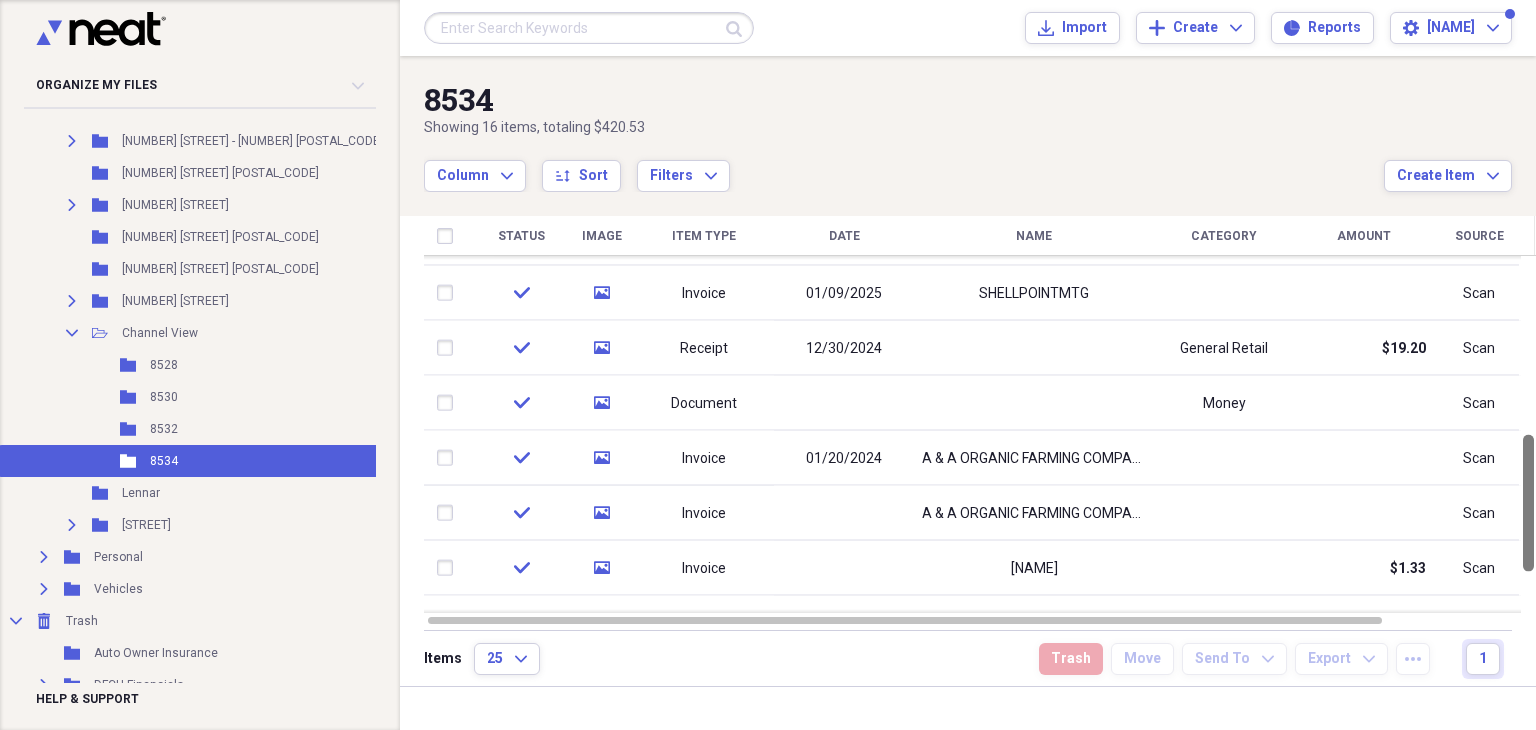 click at bounding box center (1528, 434) 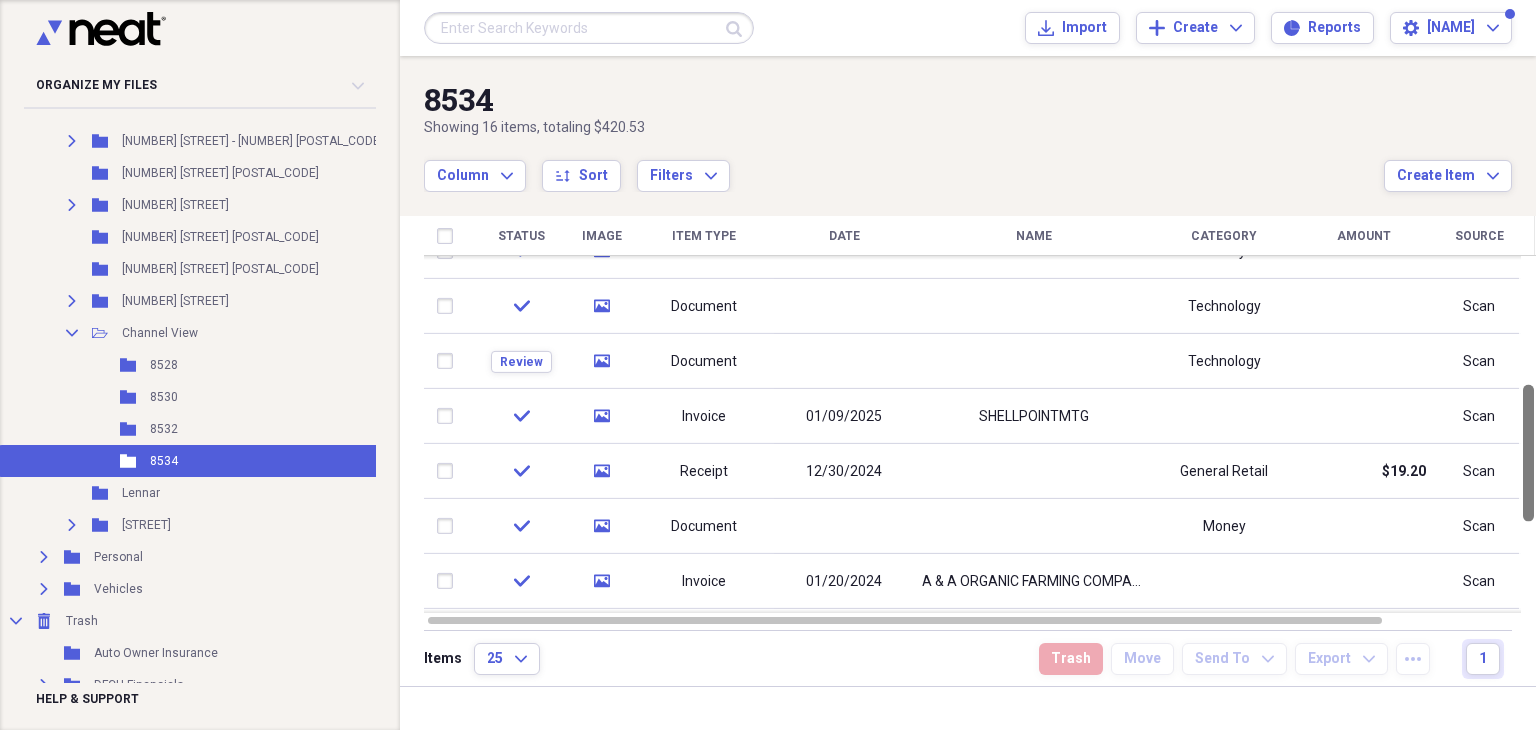 drag, startPoint x: 1528, startPoint y: 461, endPoint x: 1531, endPoint y: 411, distance: 50.08992 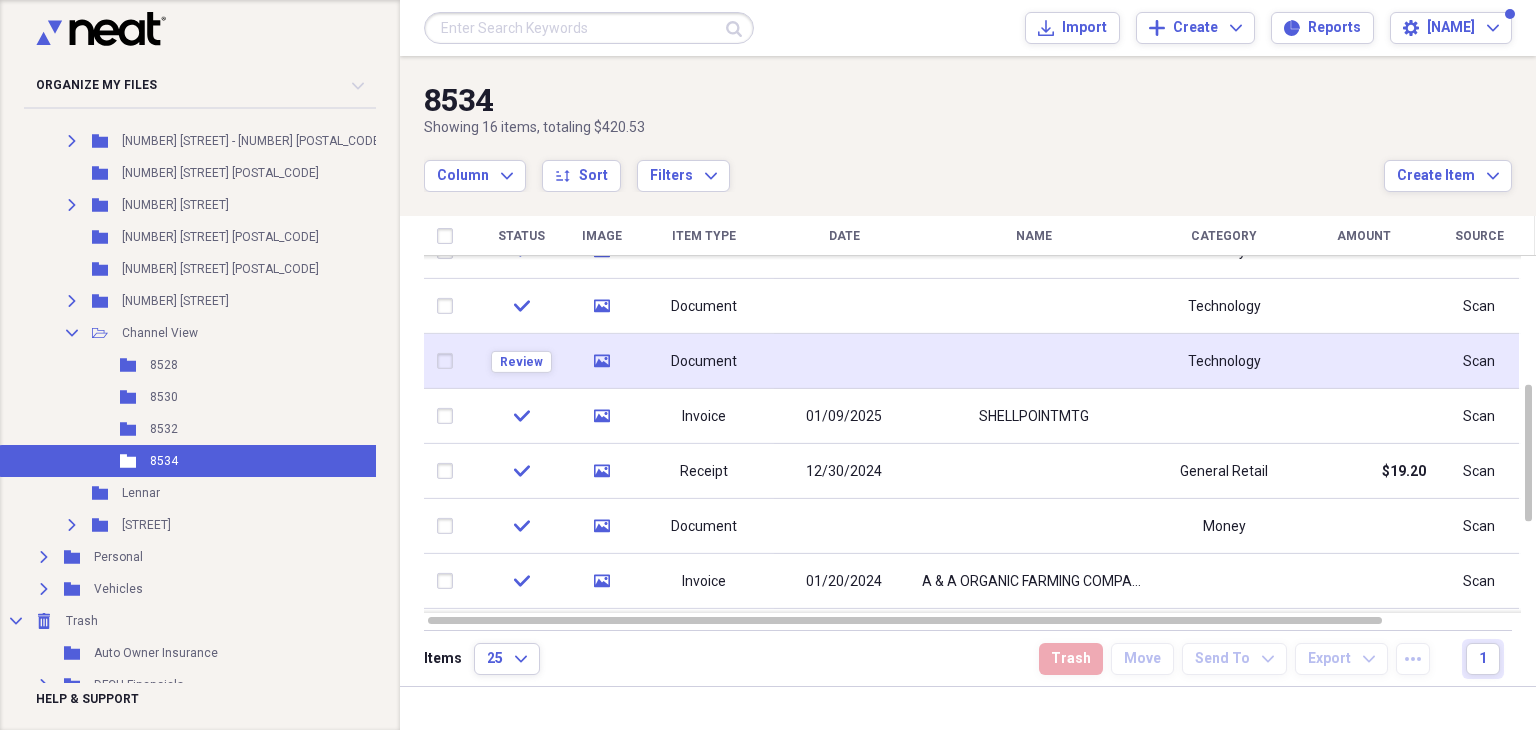 click on "Document" at bounding box center (704, 362) 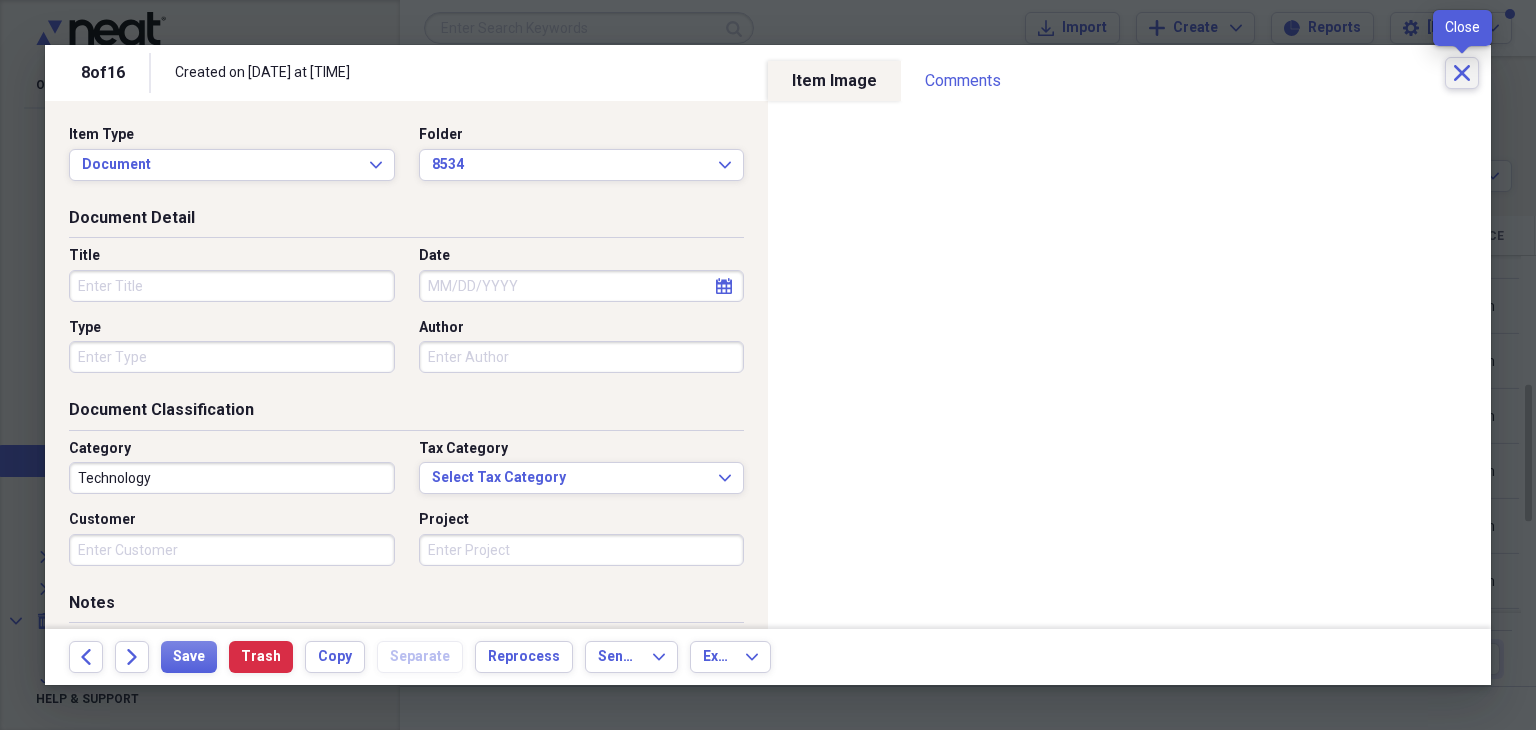 click on "Close" at bounding box center [1462, 73] 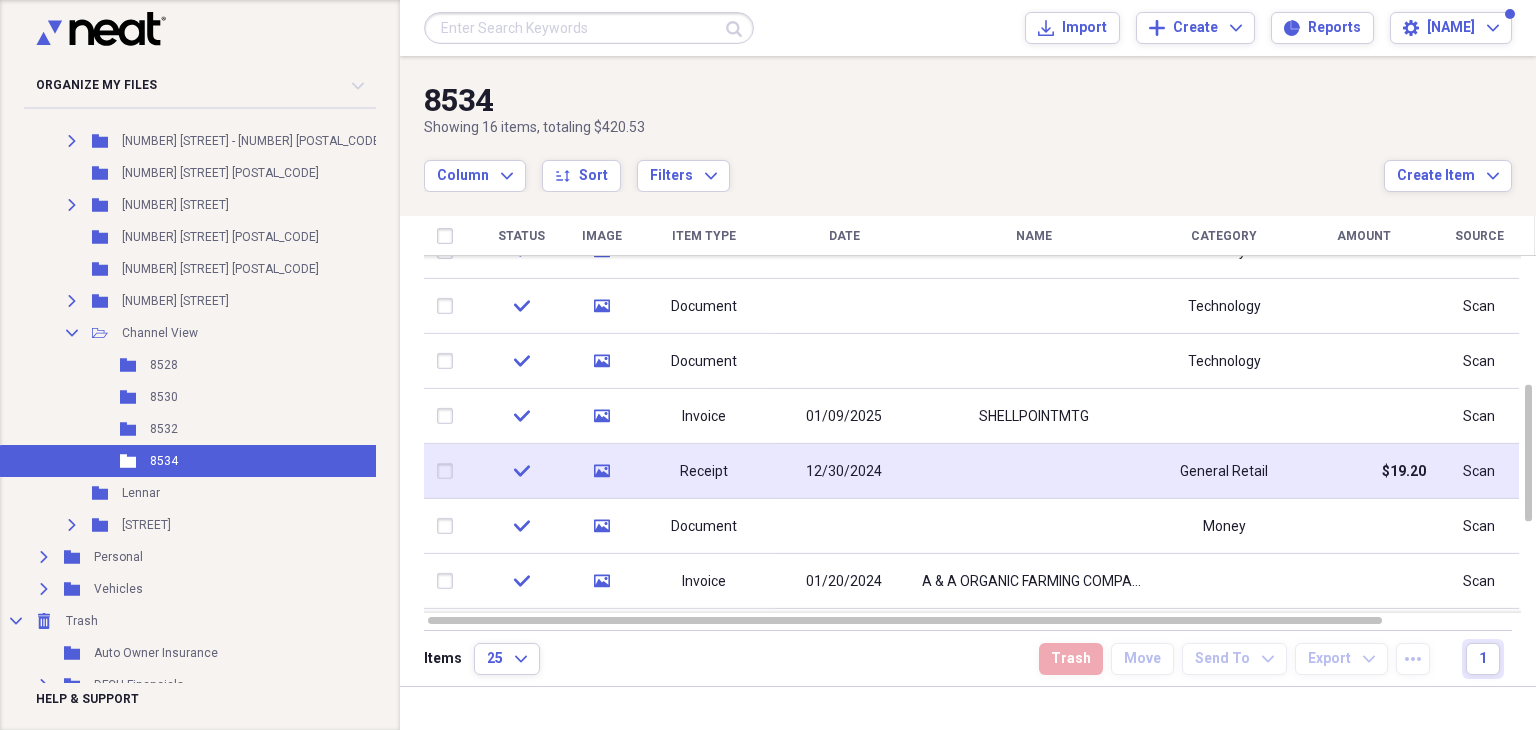 click on "Receipt" at bounding box center [704, 471] 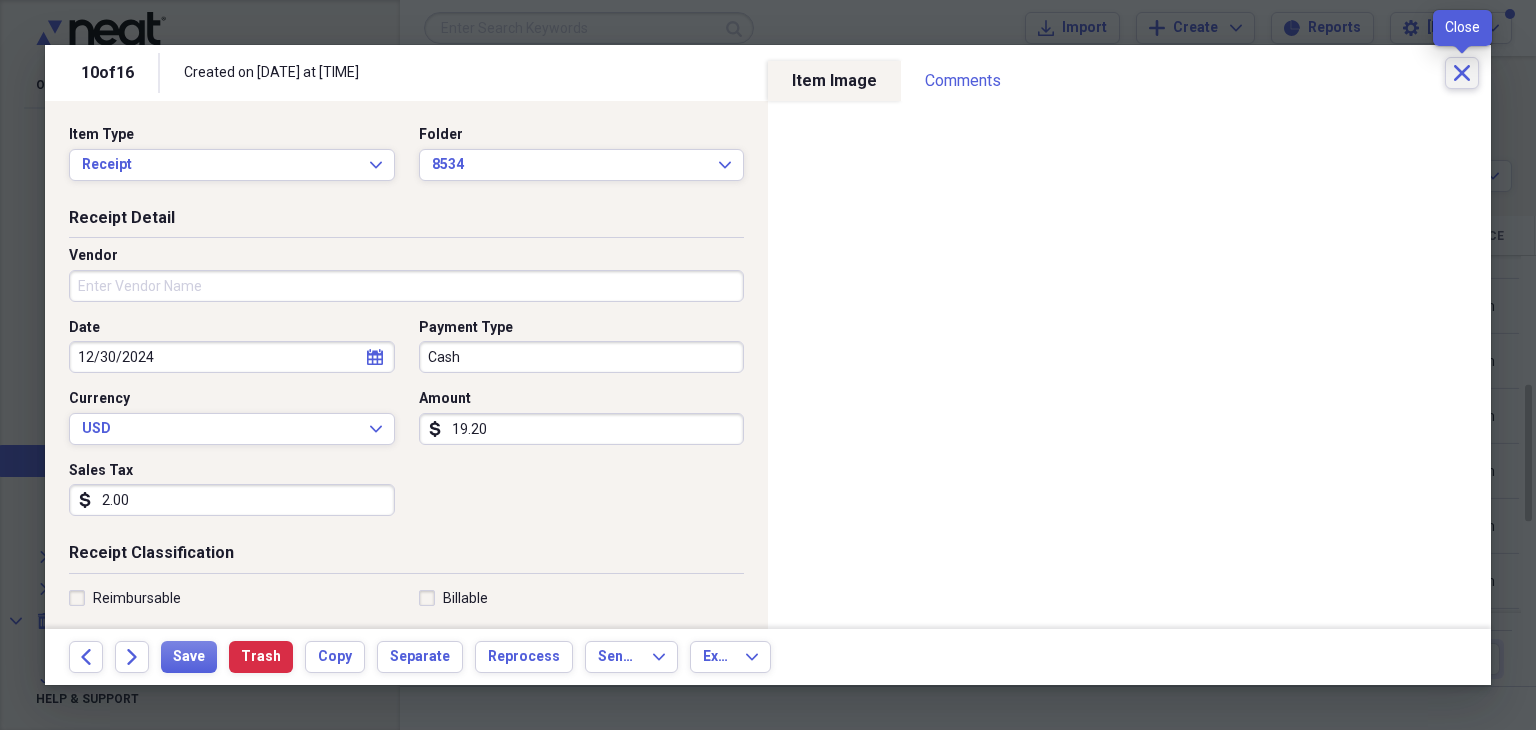 click on "Close" at bounding box center (1462, 73) 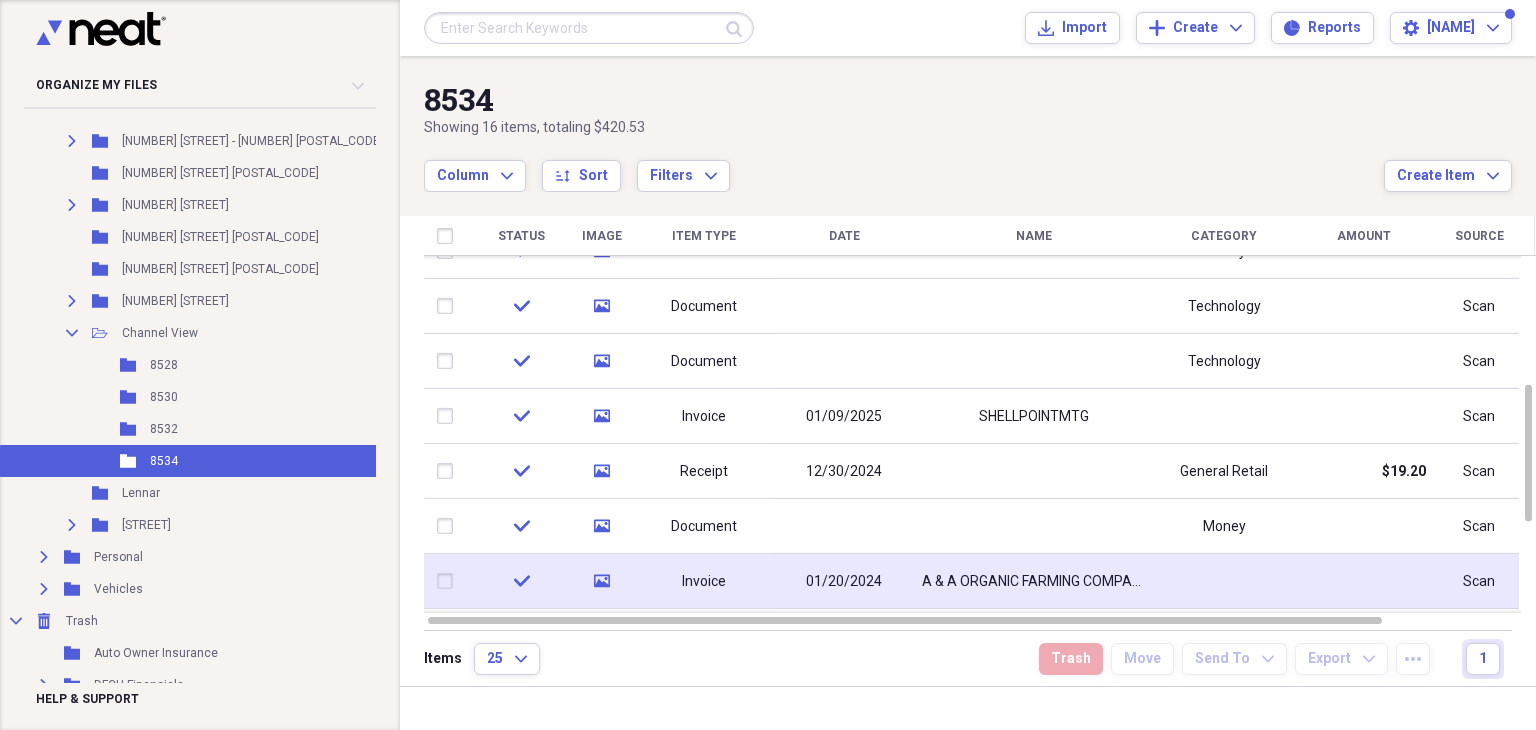 click on "Invoice" at bounding box center [704, 582] 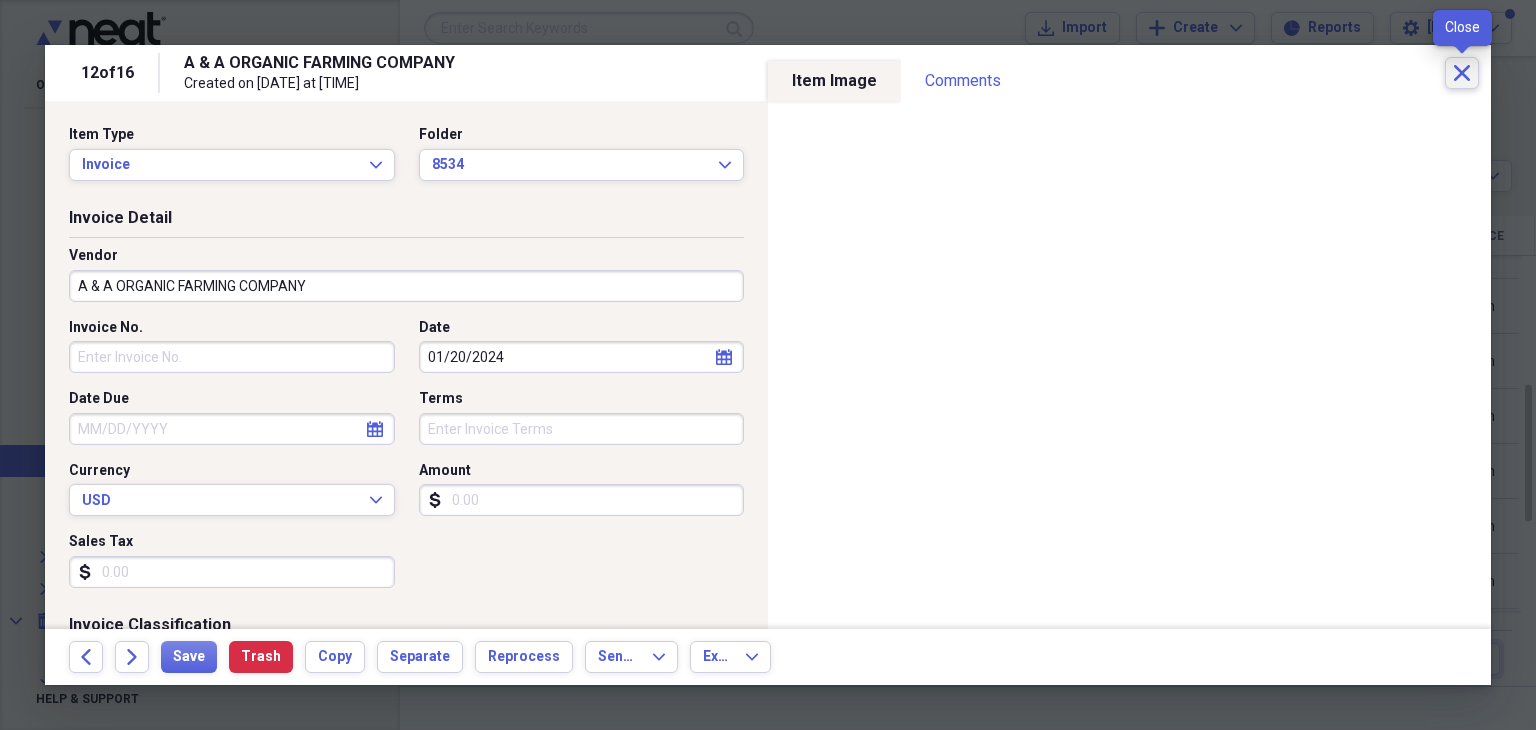 click on "Close" at bounding box center (1462, 73) 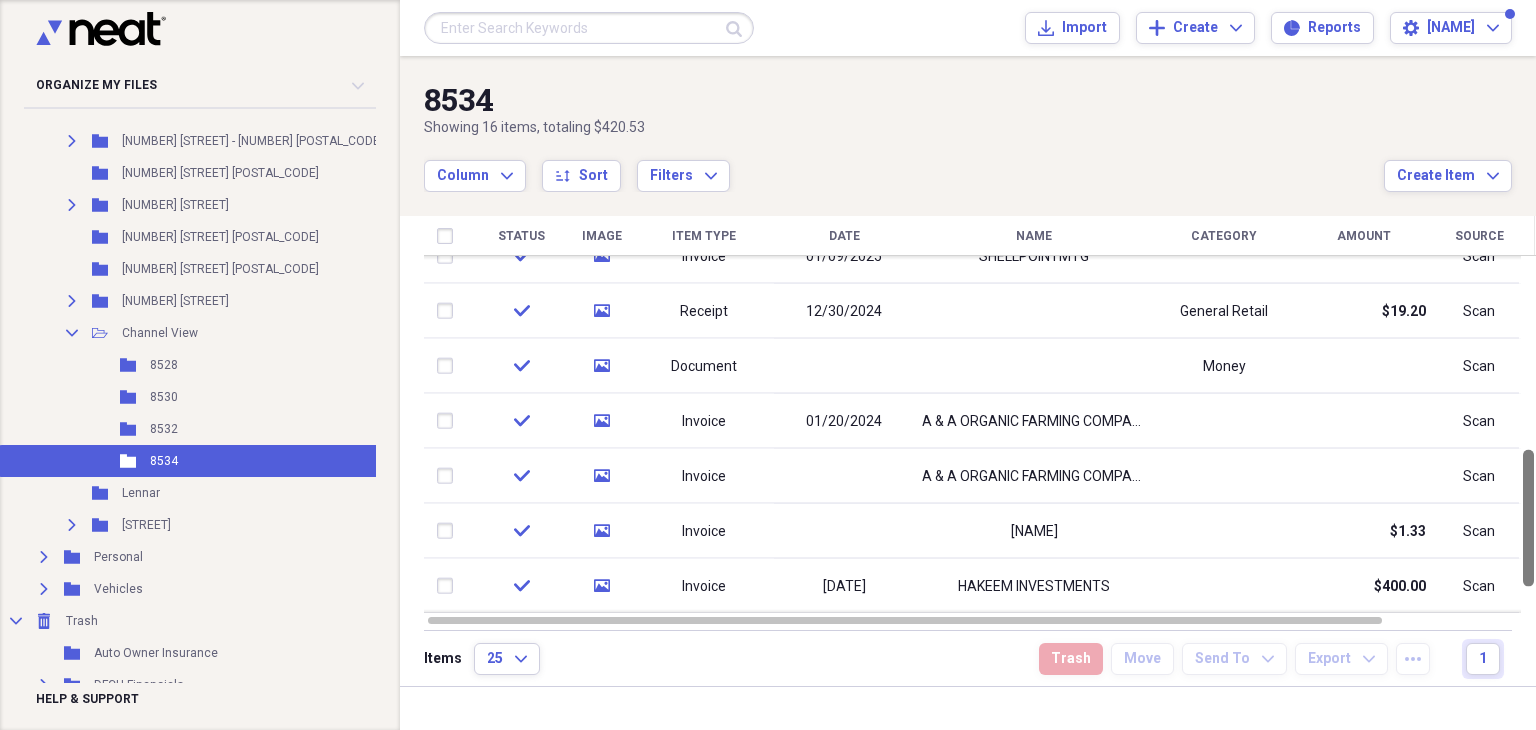 drag, startPoint x: 1528, startPoint y: 455, endPoint x: 1533, endPoint y: 529, distance: 74.168724 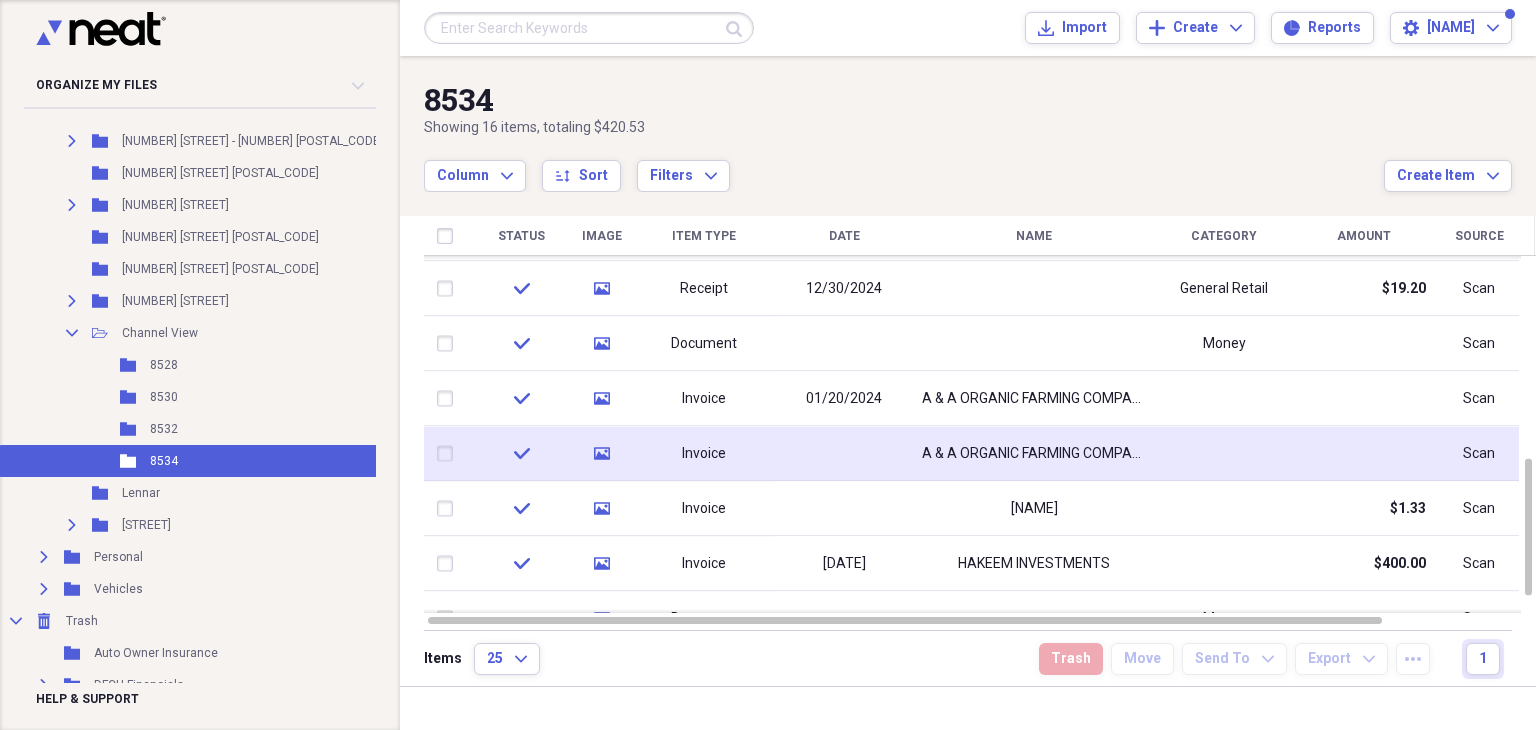 click on "A & A ORGANIC FARMING COMPANY" at bounding box center (1034, 454) 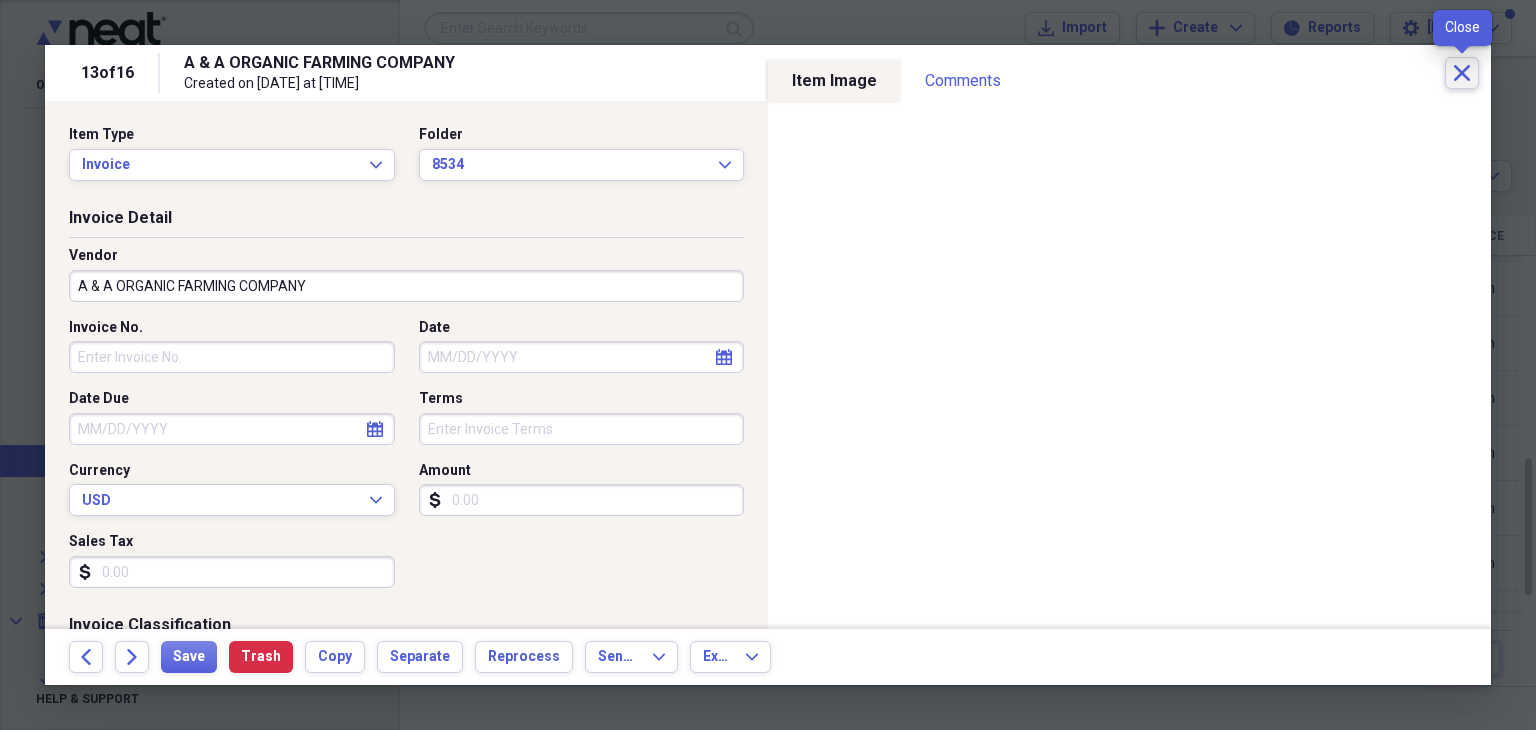 click on "Close" at bounding box center [1462, 73] 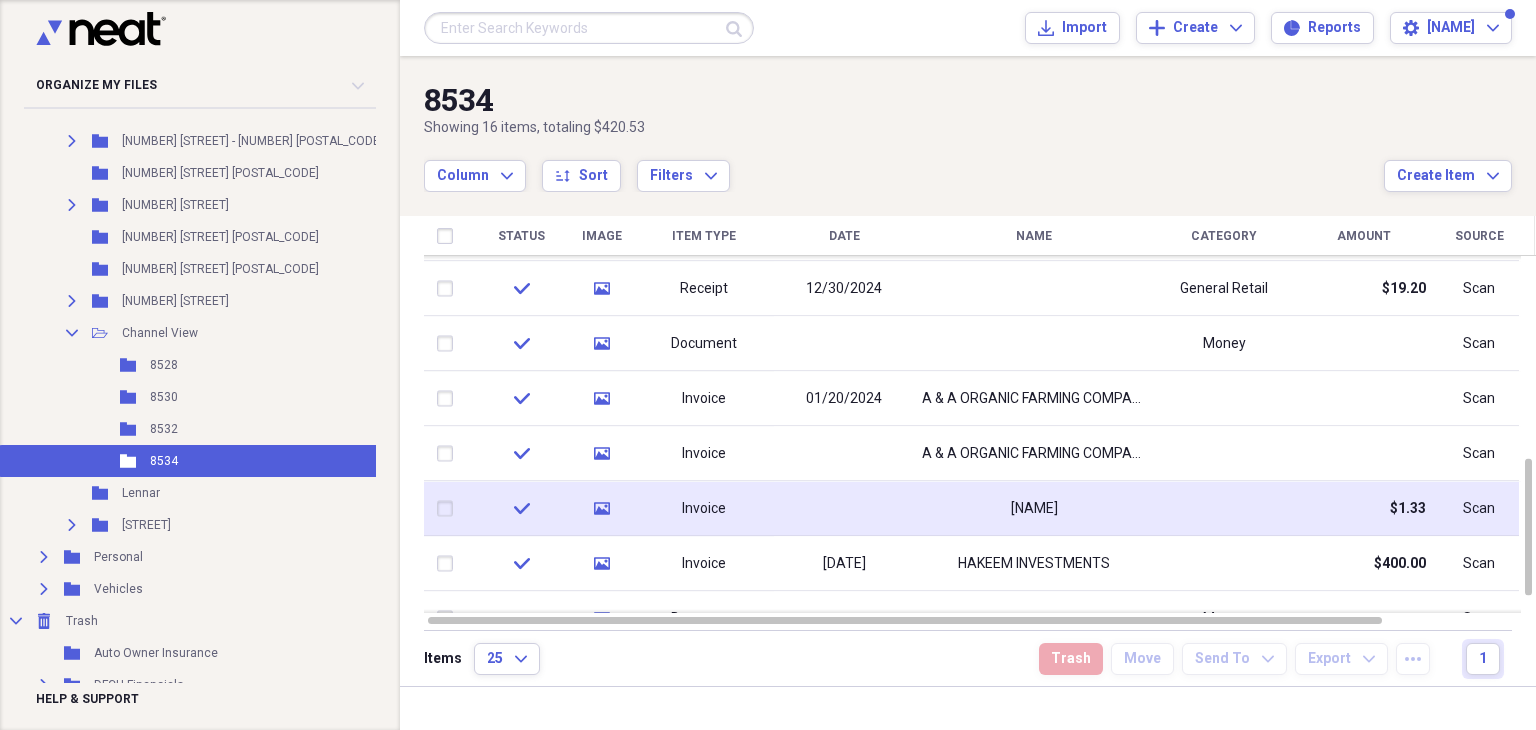 click on "[NAME]" at bounding box center (1034, 509) 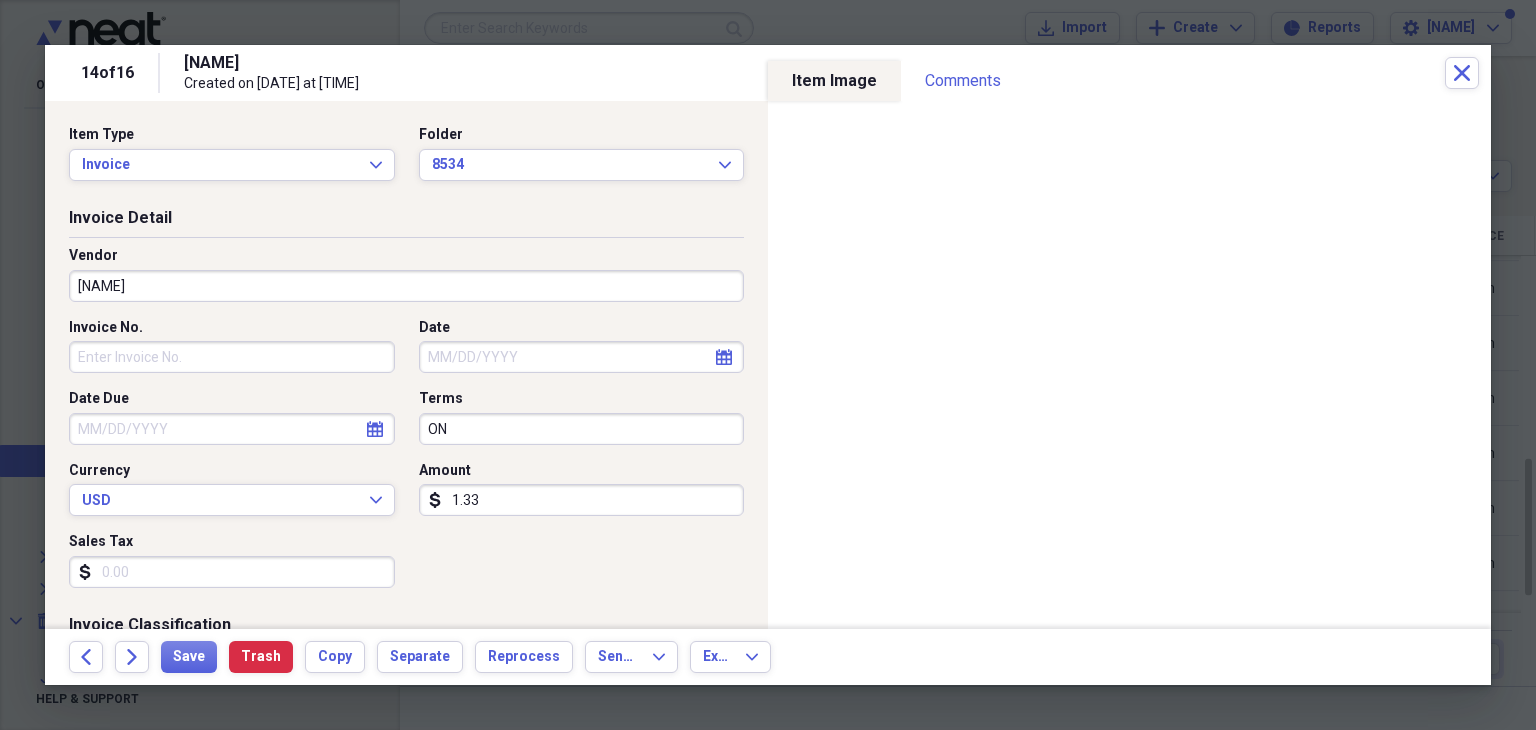 click at bounding box center [768, 365] 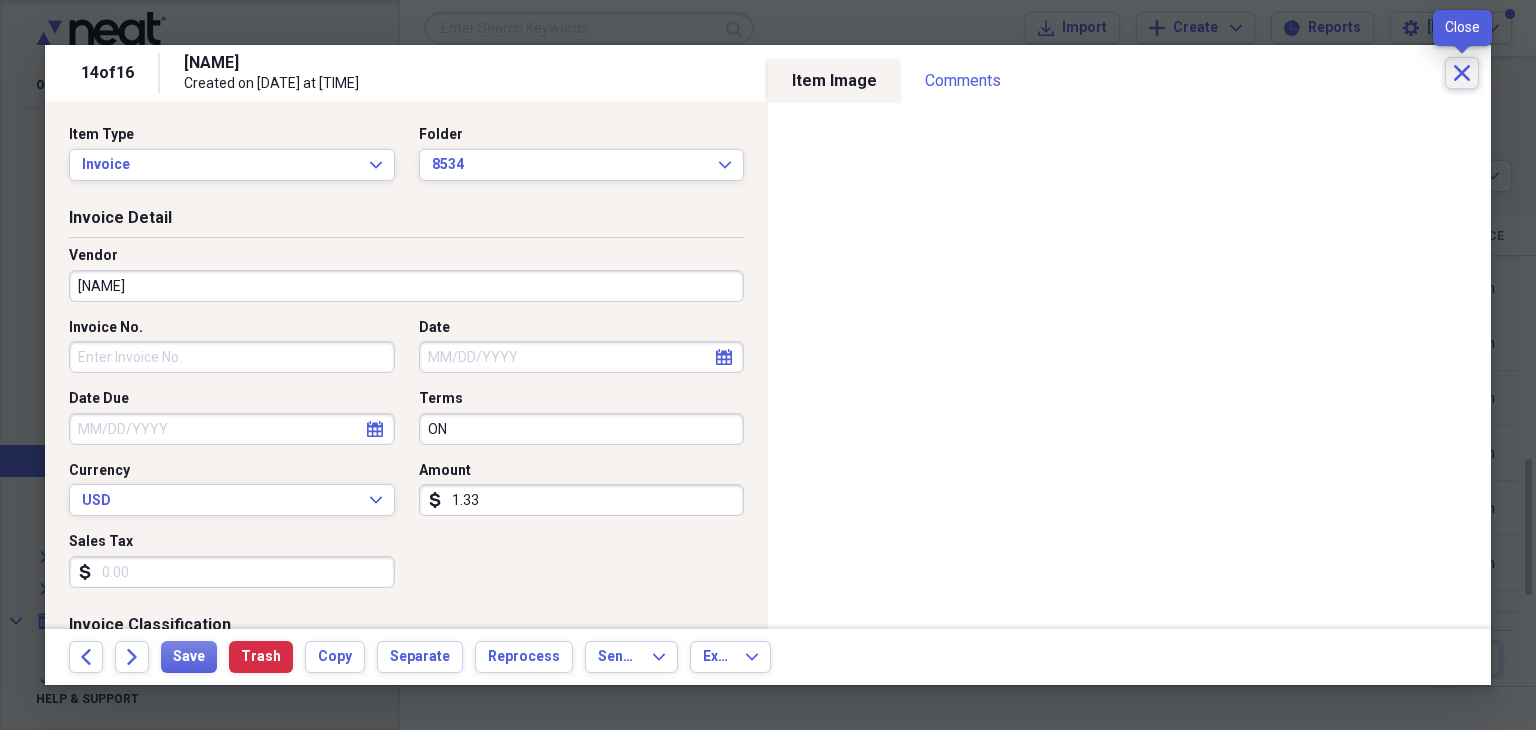 click 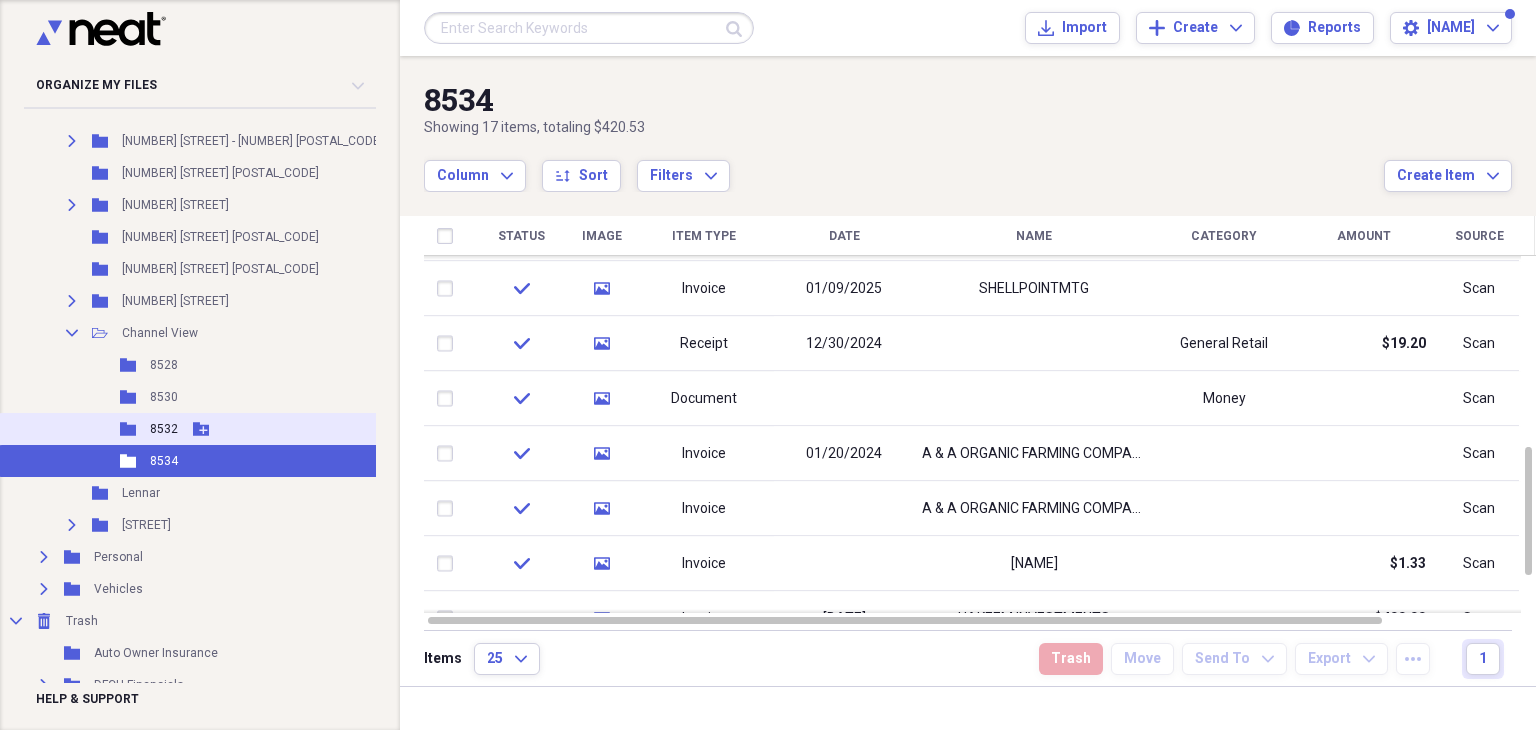 click on "8532" at bounding box center [164, 429] 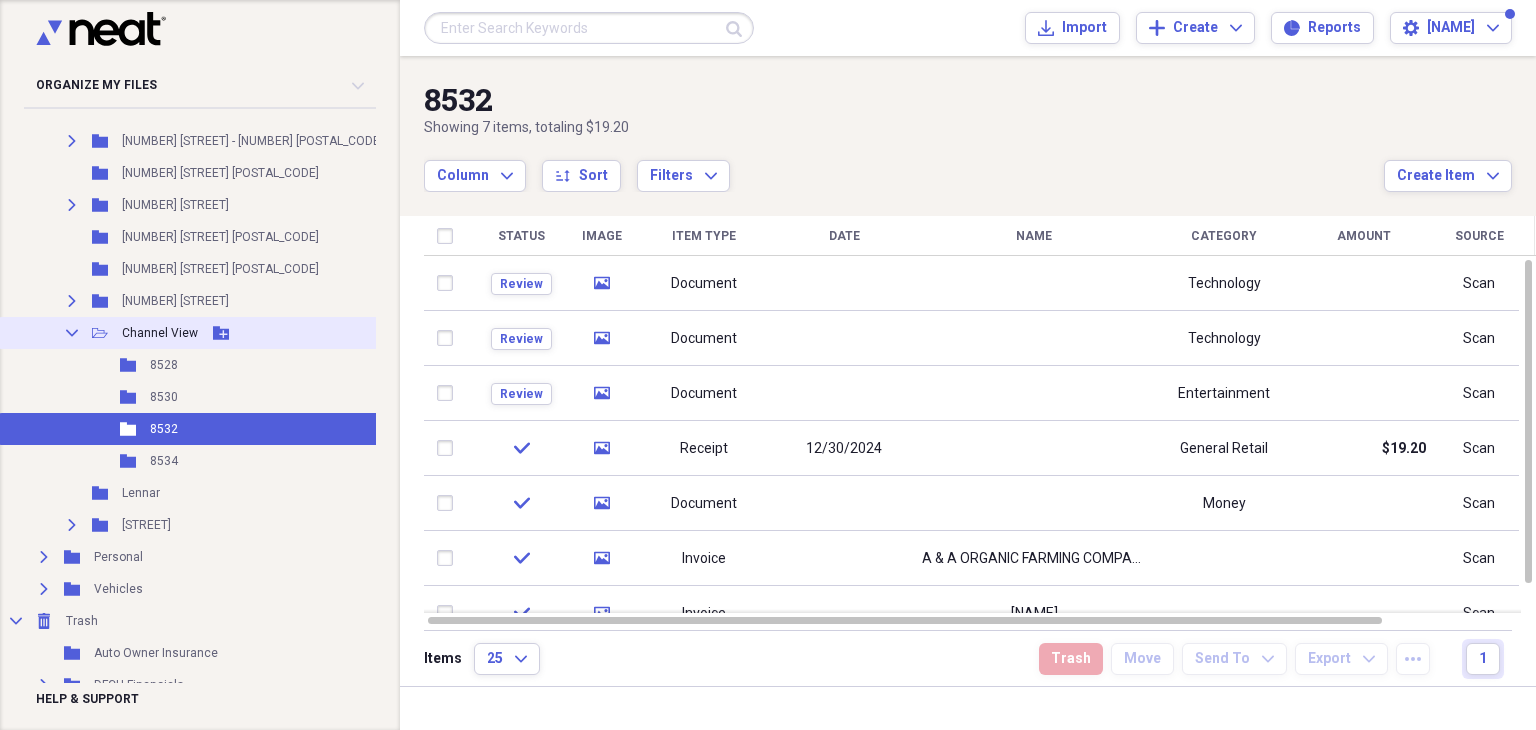 click on "Channel View" at bounding box center (160, 333) 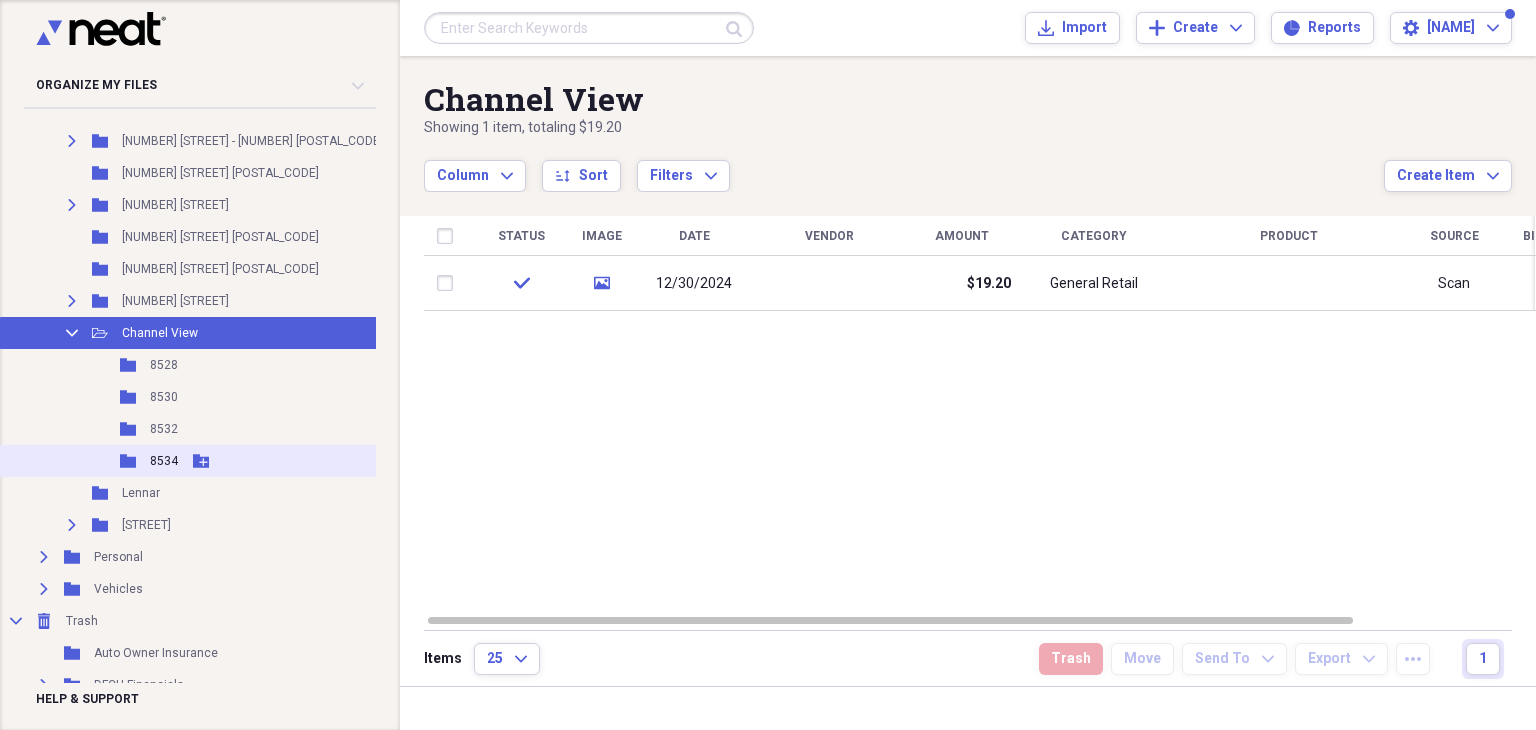 click on "Folder 8534 Add Folder" at bounding box center (222, 461) 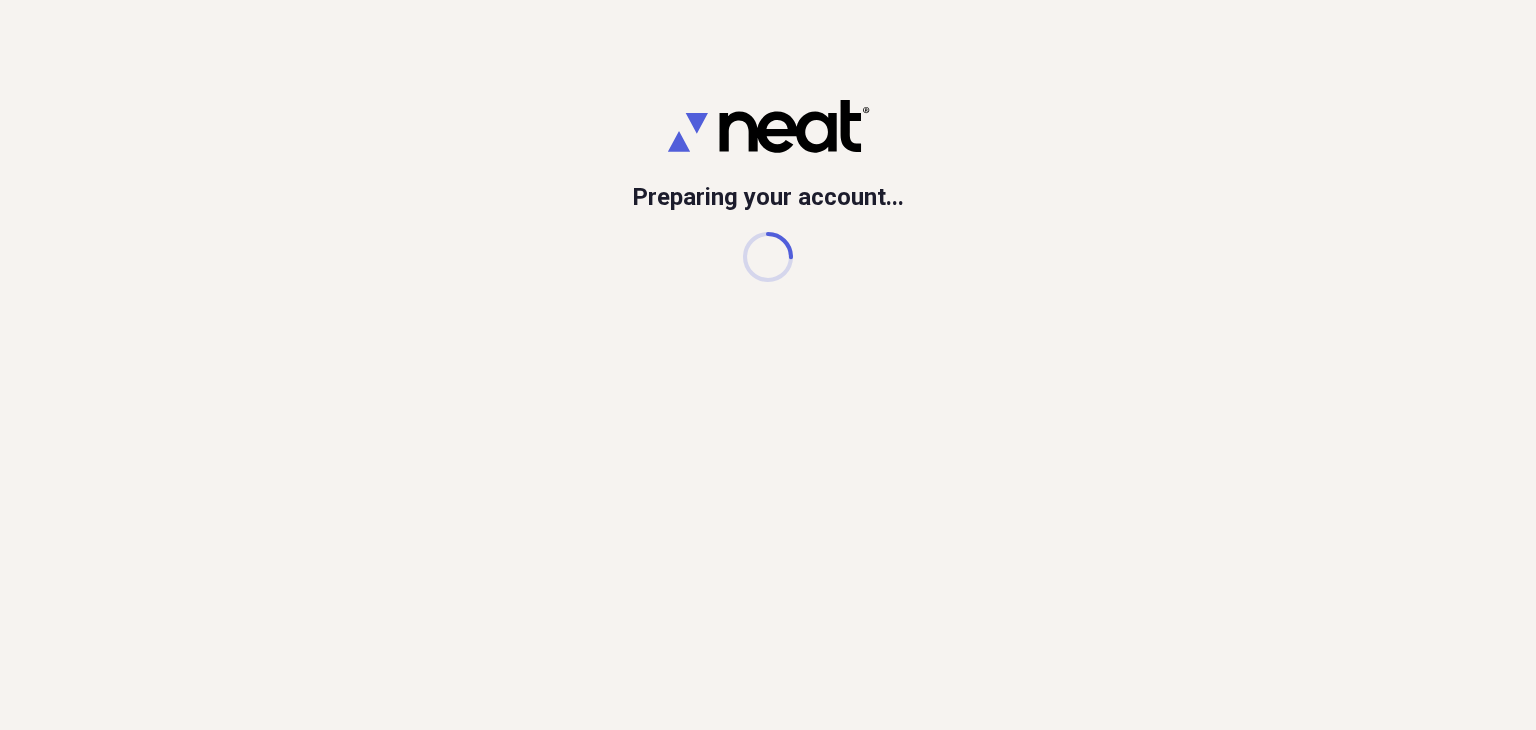 scroll, scrollTop: 0, scrollLeft: 0, axis: both 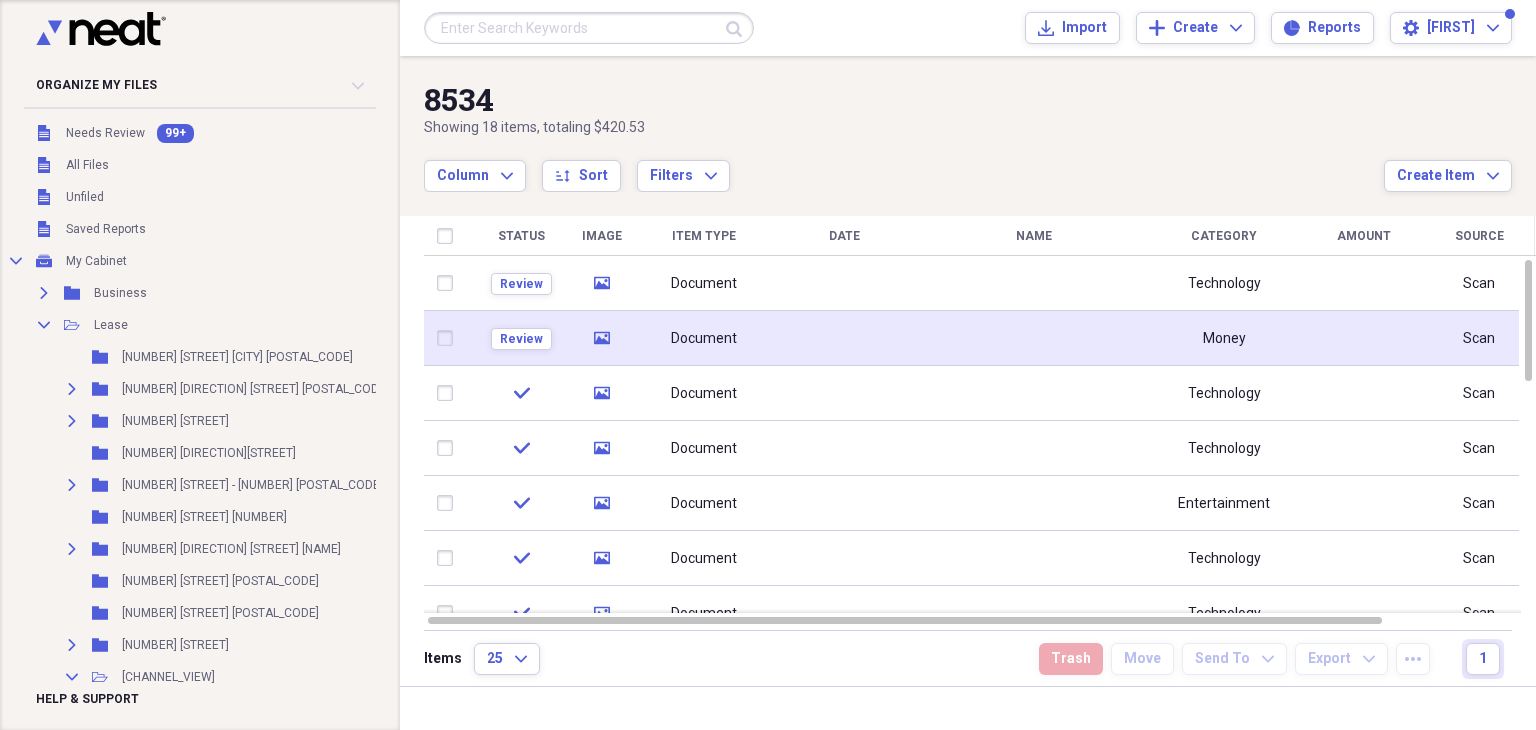 click on "Document" at bounding box center (704, 339) 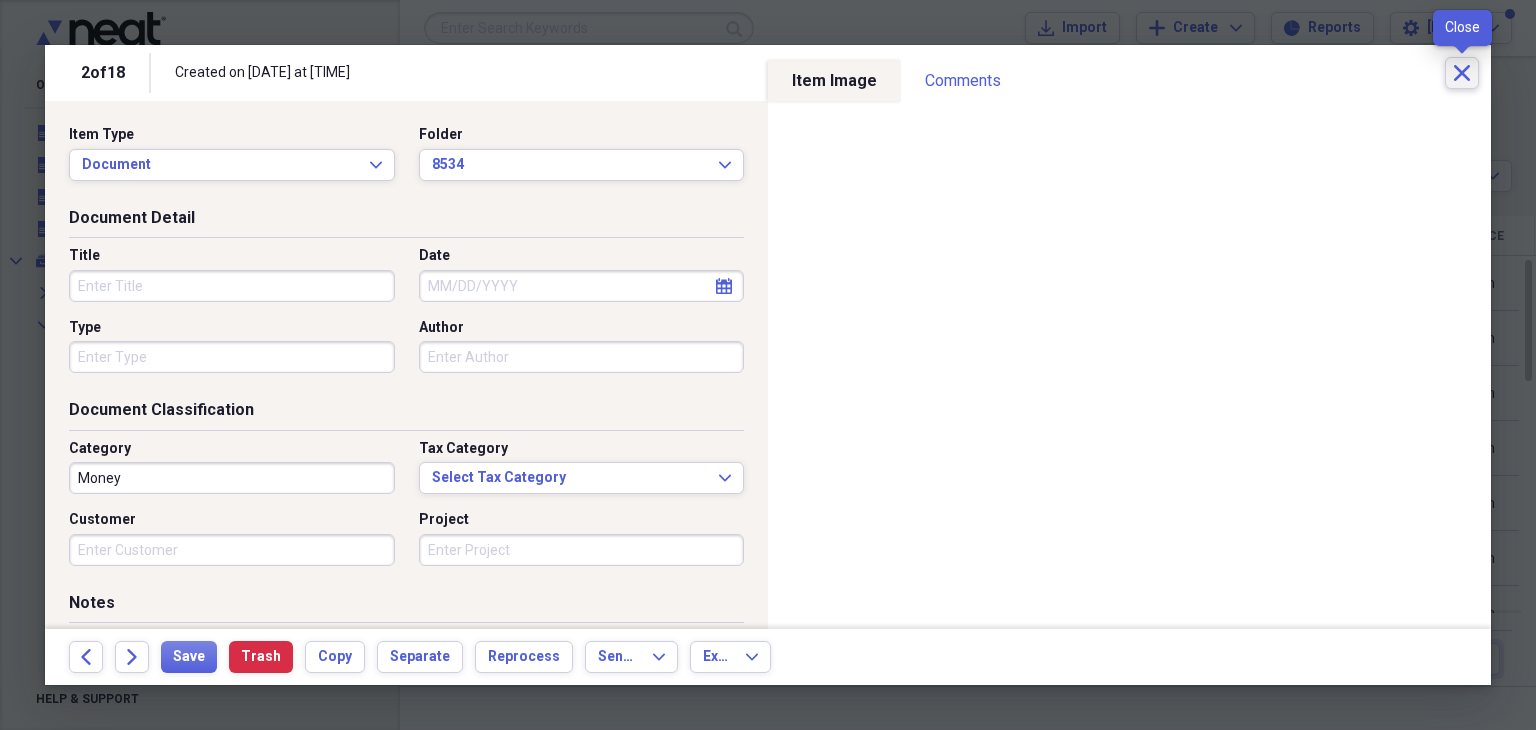 click on "Close" 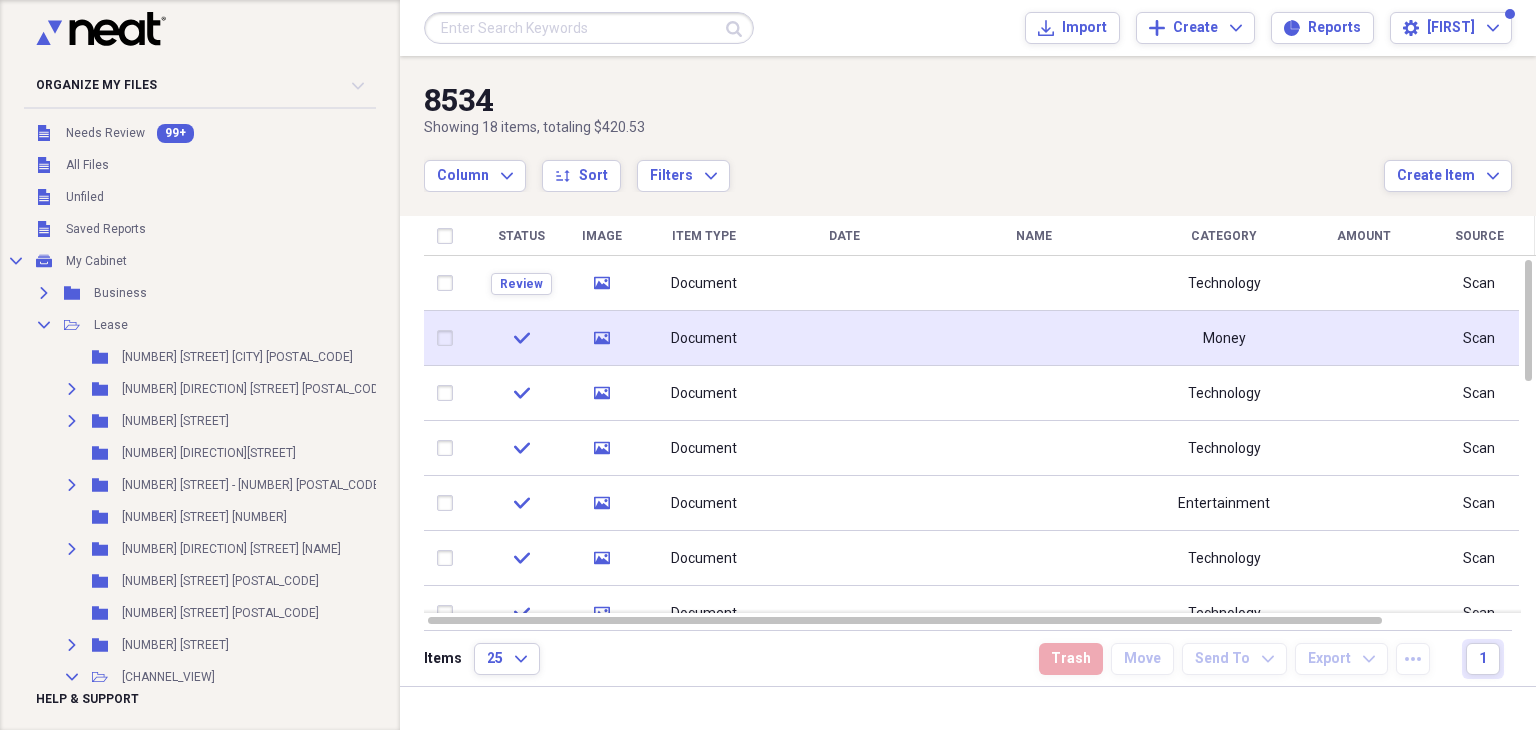 click on "Money" at bounding box center (1224, 339) 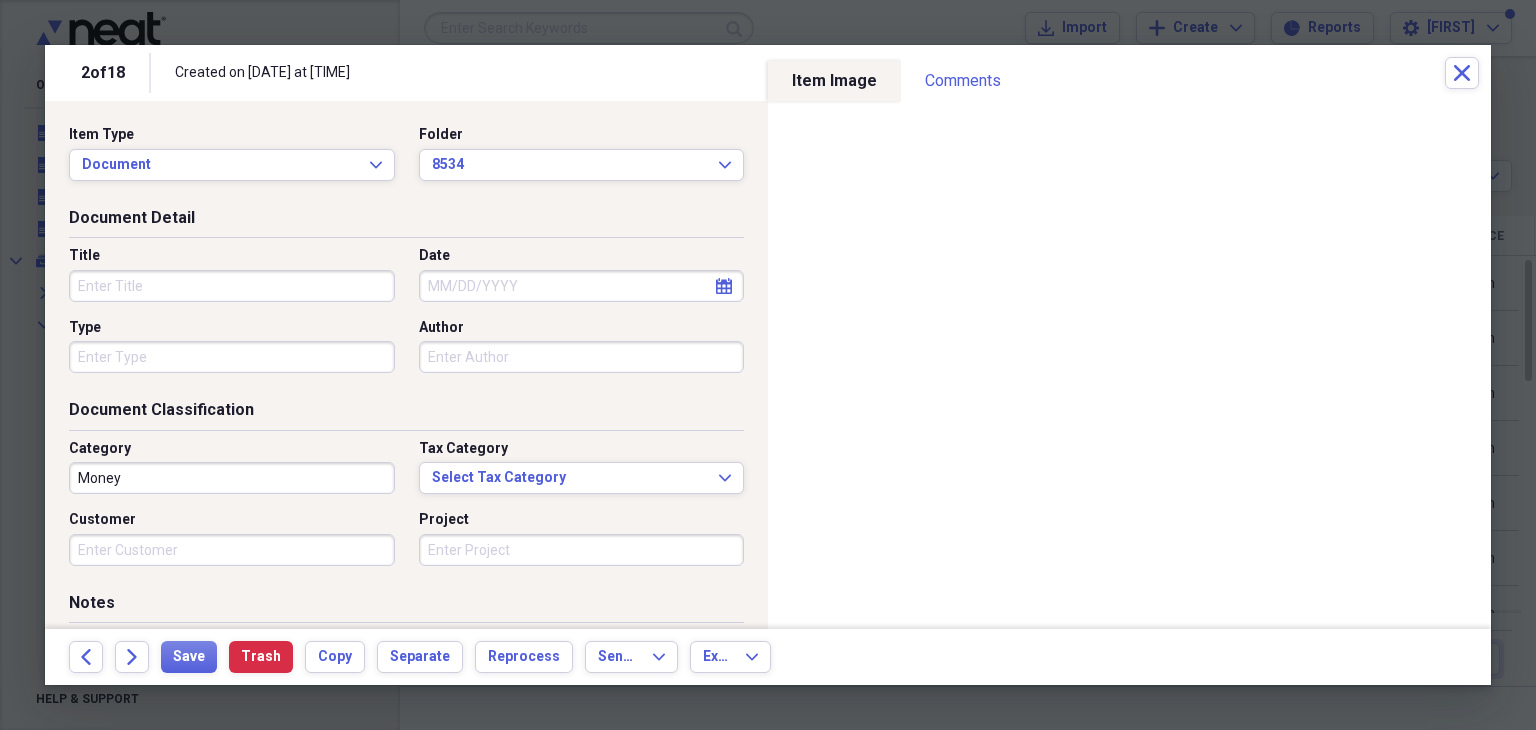 click on "Type" at bounding box center (232, 357) 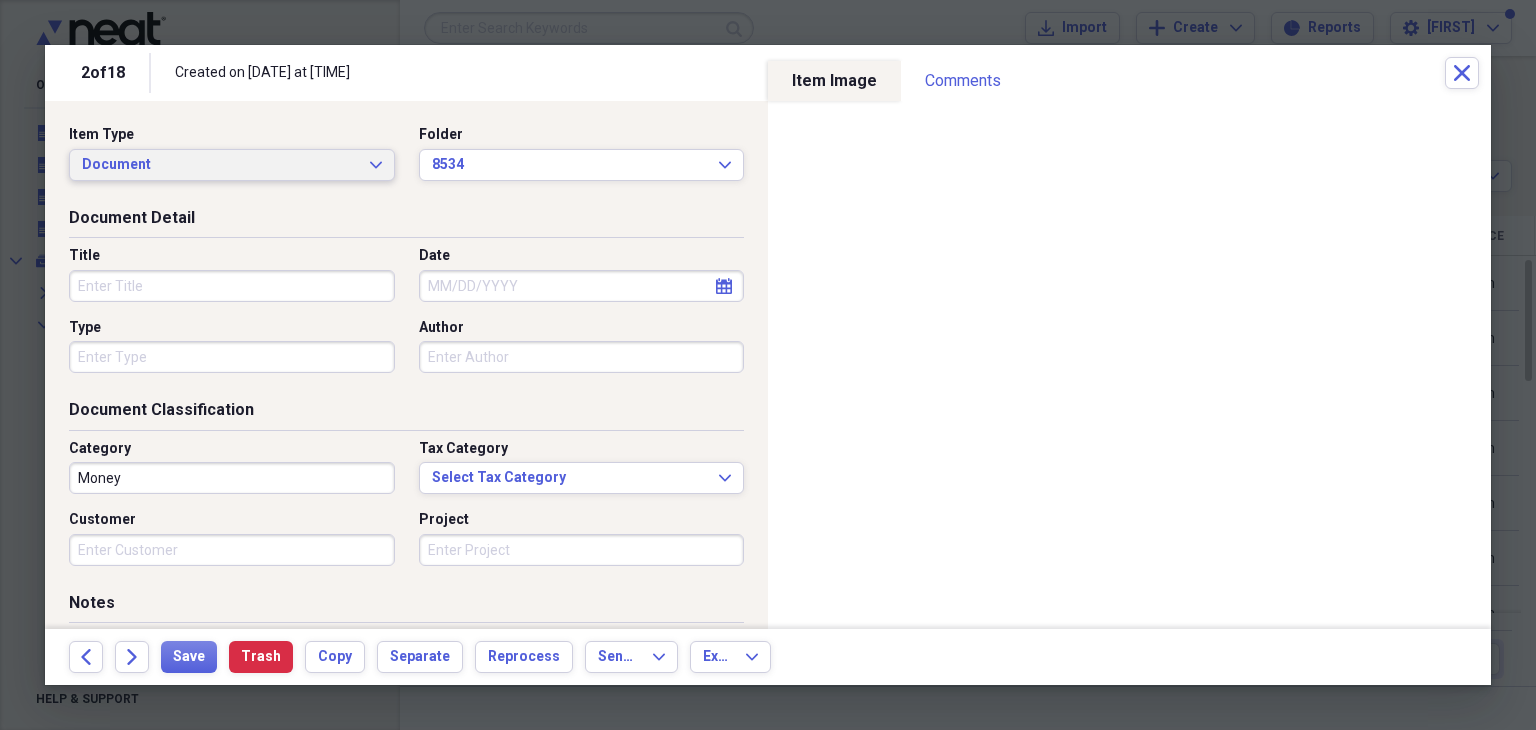 click on "Expand" 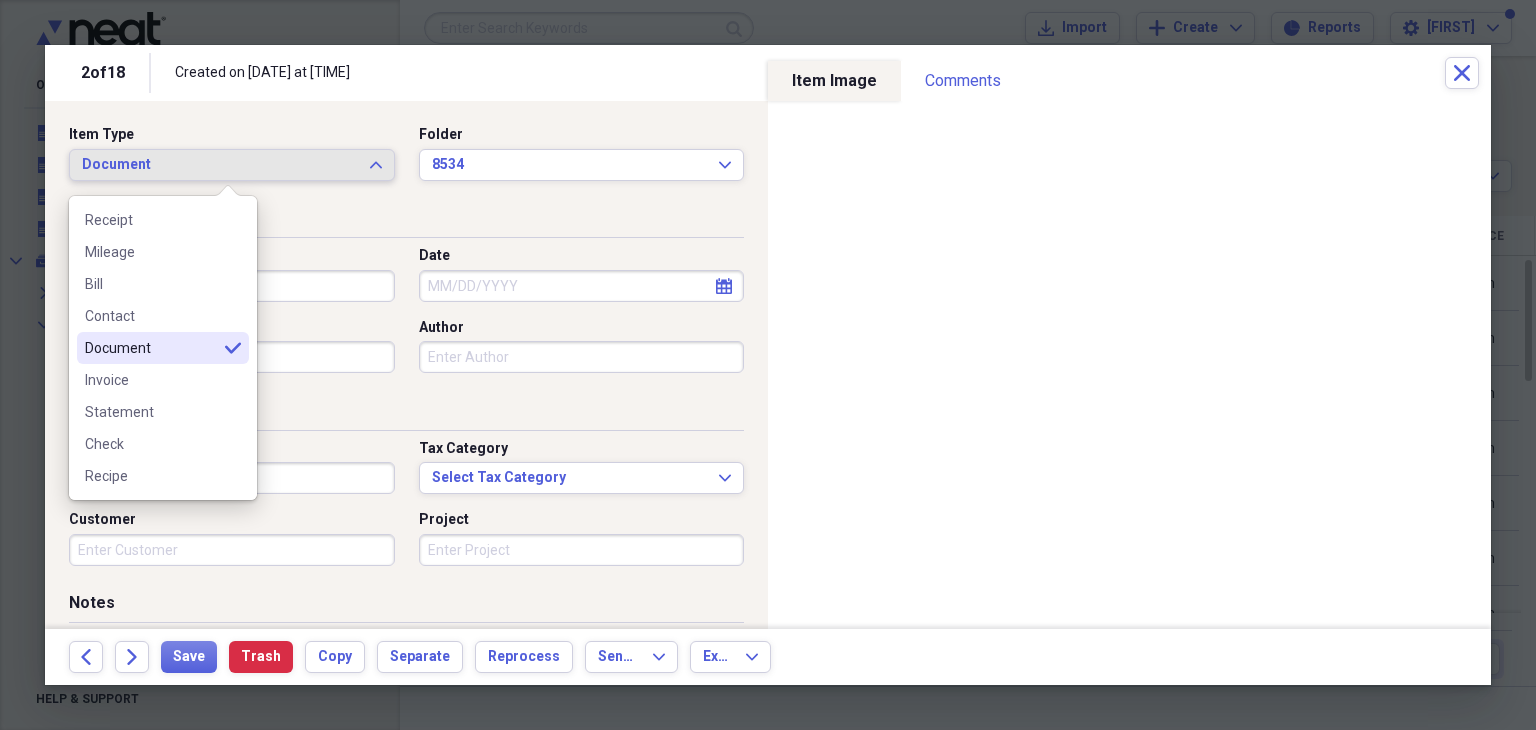 click 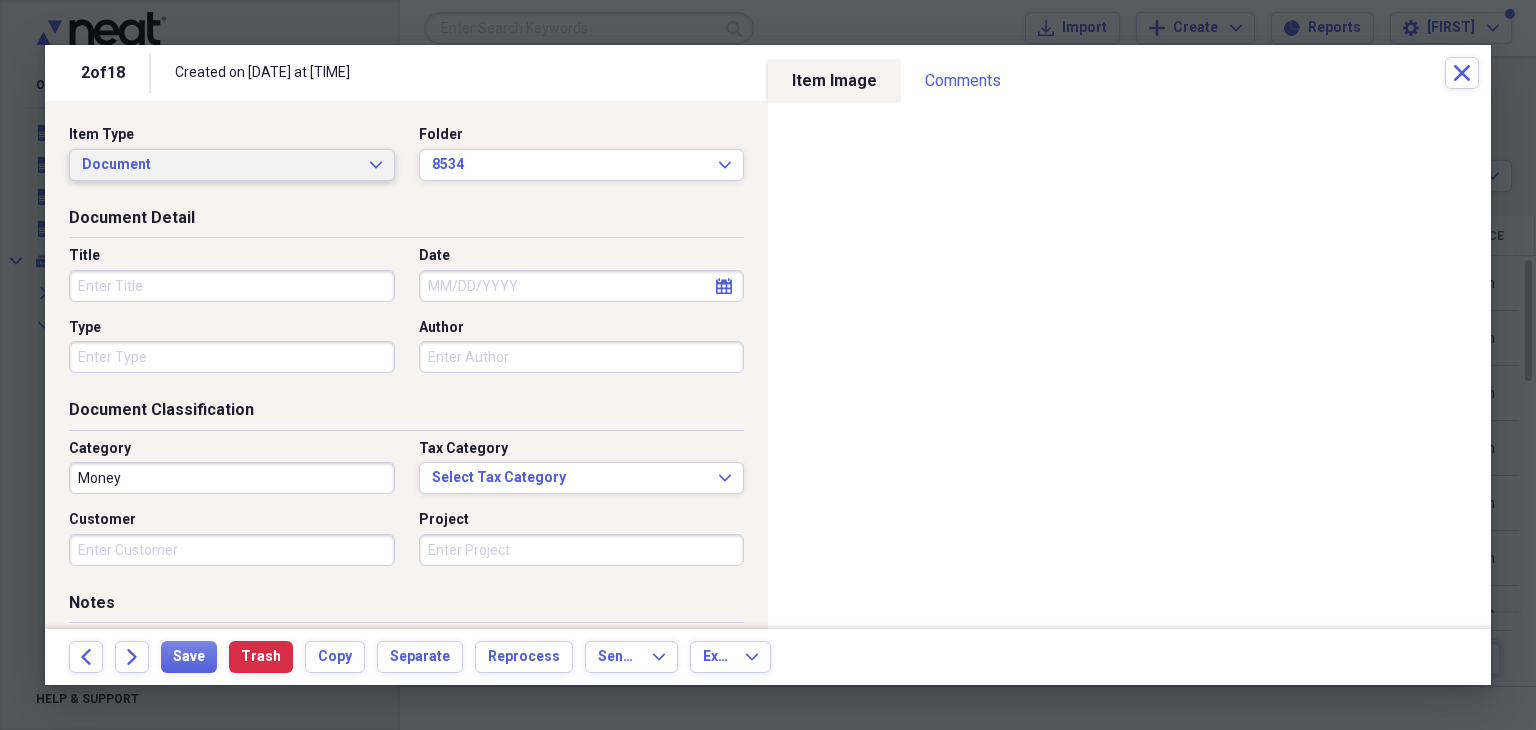 click on "Expand" 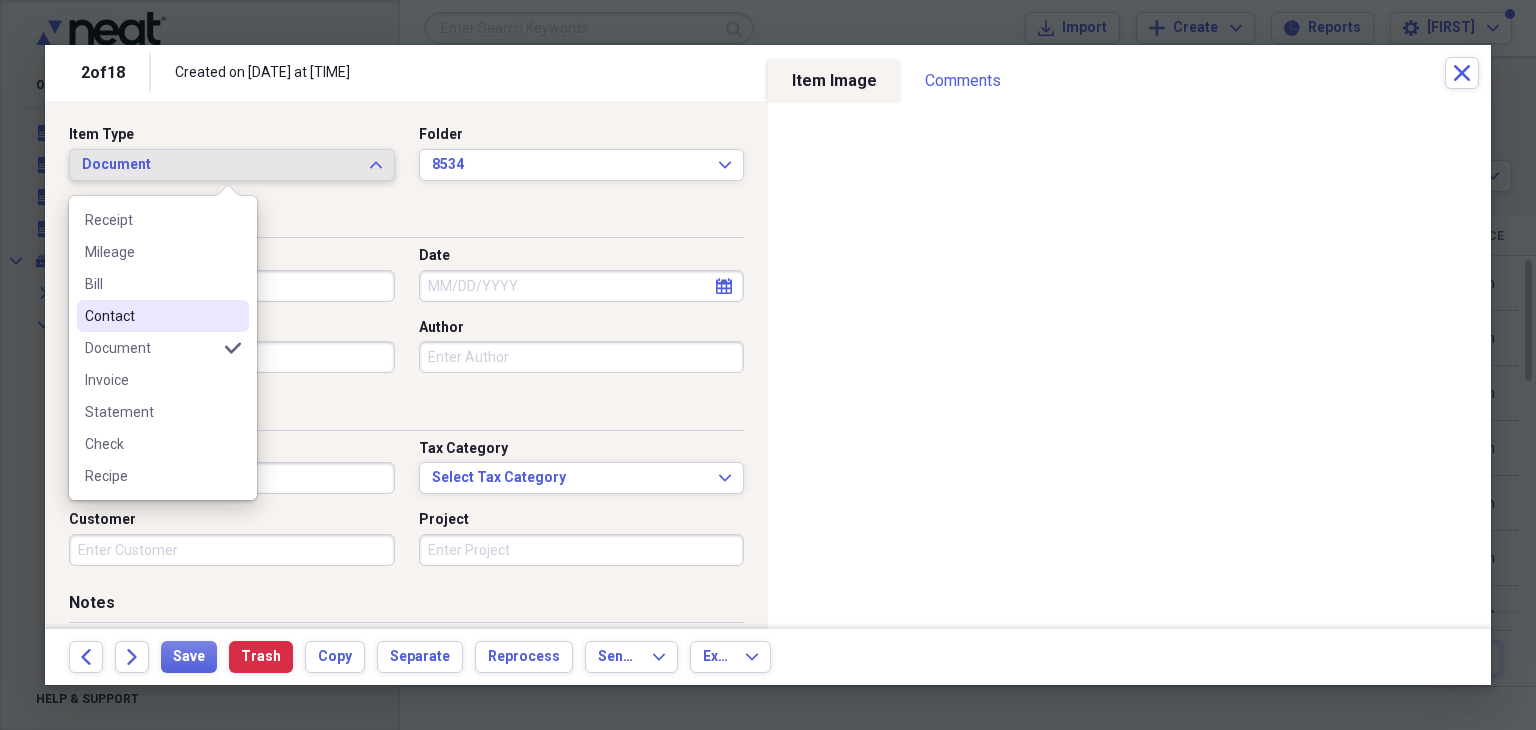 click on "Contact" at bounding box center (151, 316) 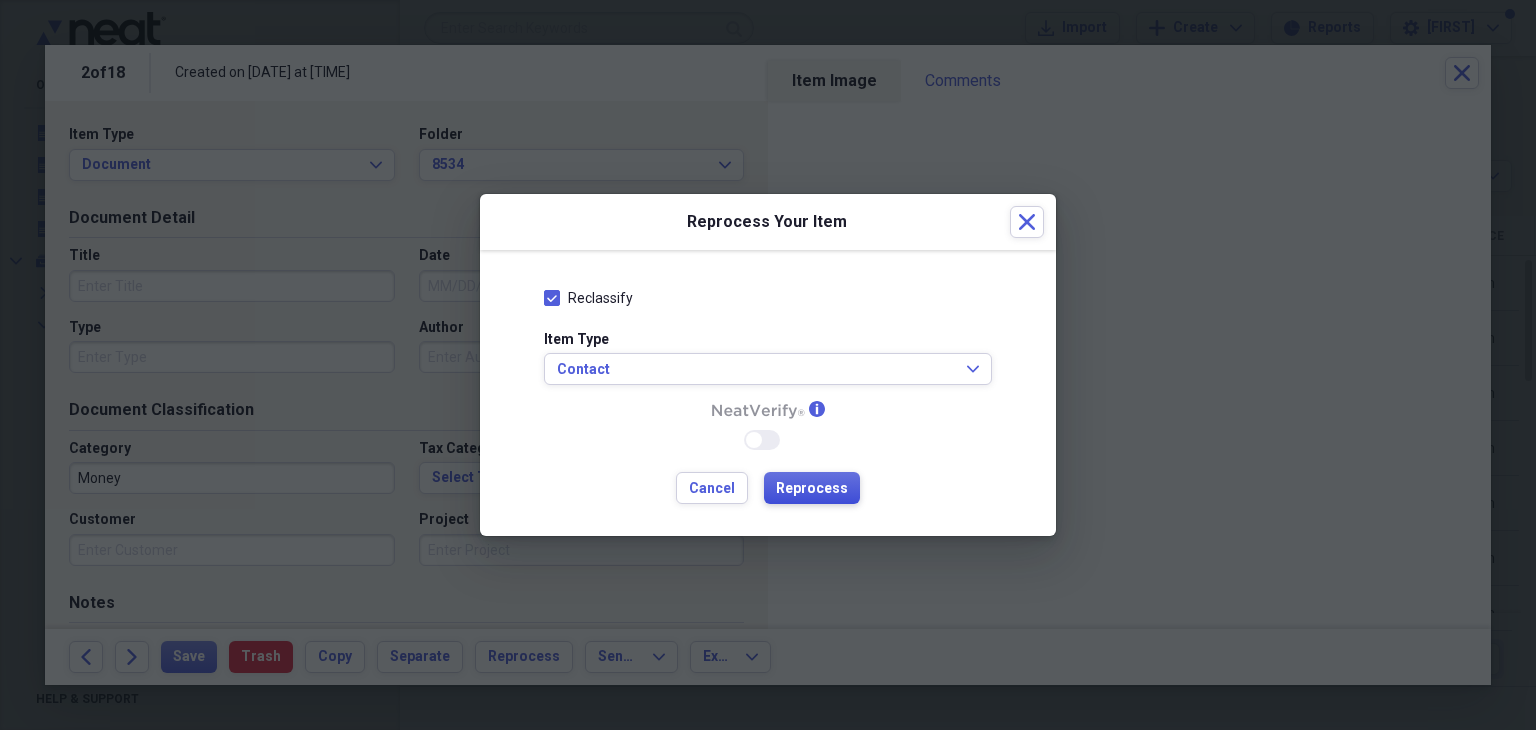 click on "Reprocess" at bounding box center [812, 489] 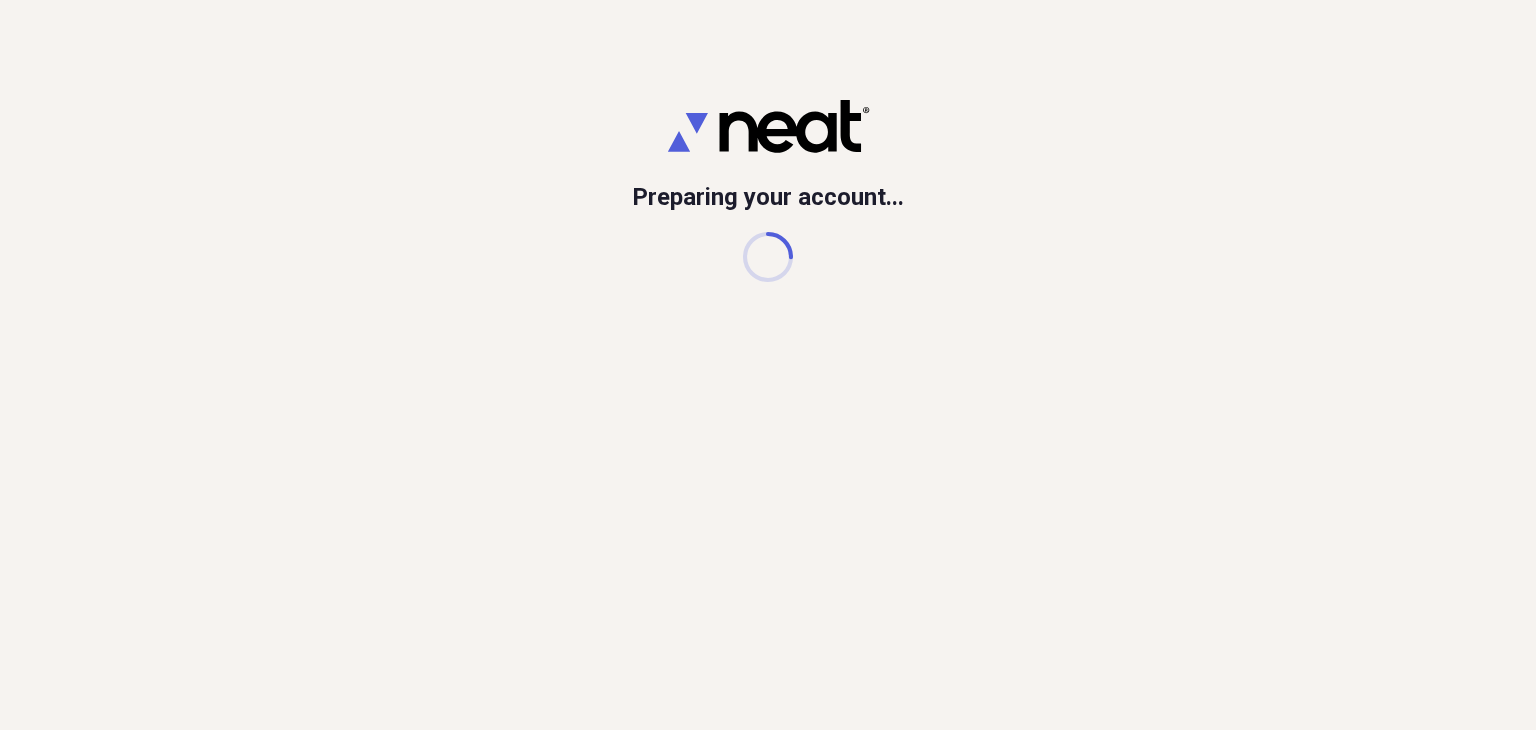 scroll, scrollTop: 0, scrollLeft: 0, axis: both 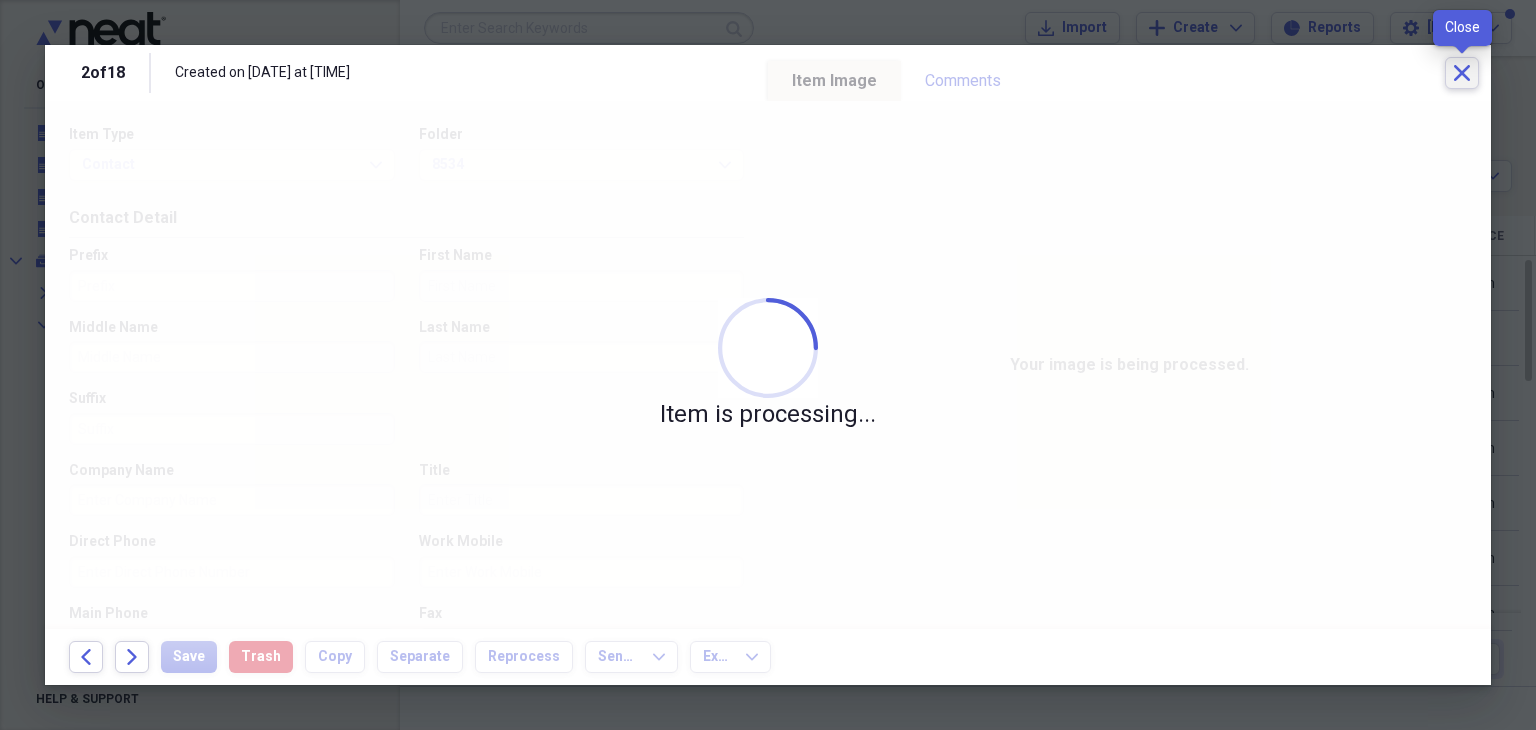 click 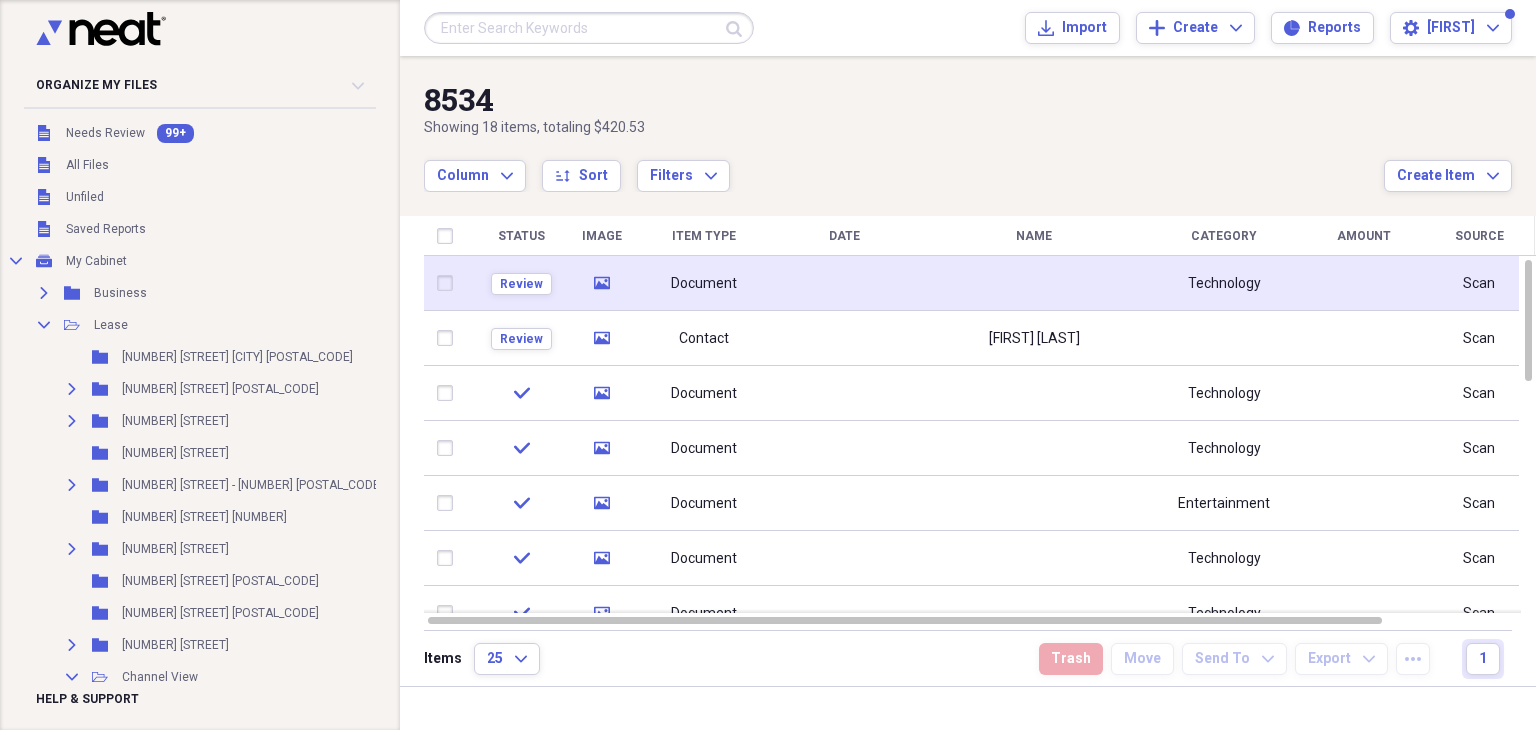 click on "Document" at bounding box center [704, 283] 